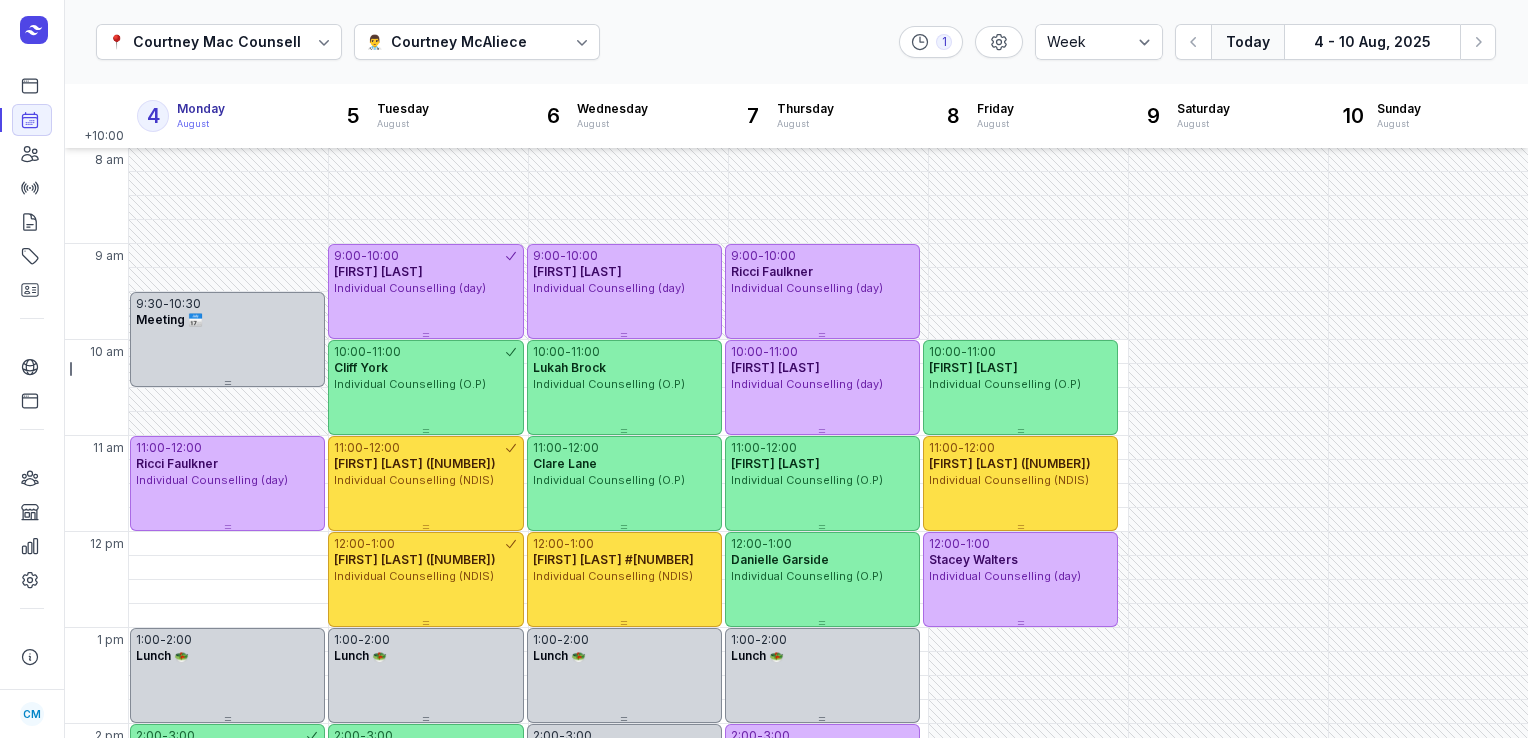 select on "week" 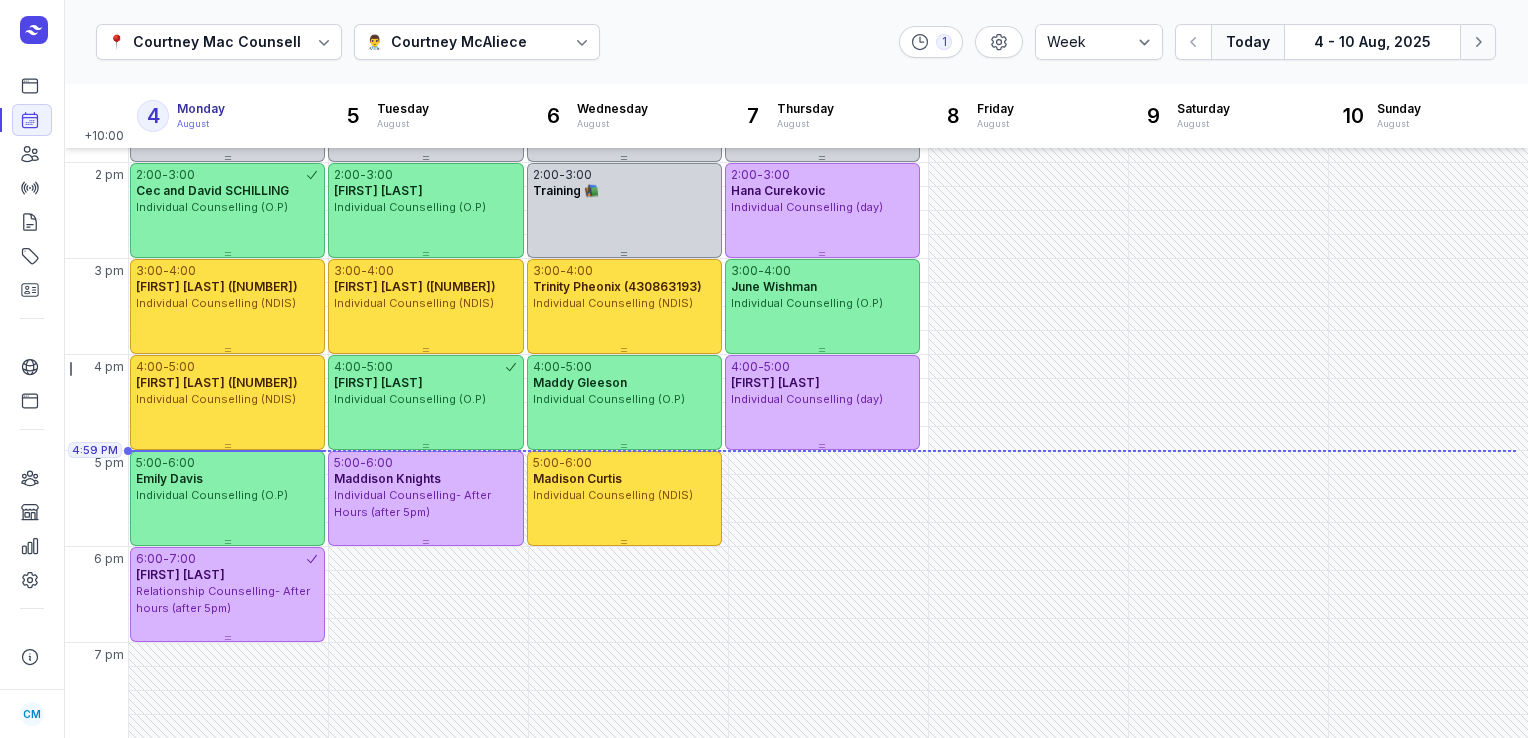 click 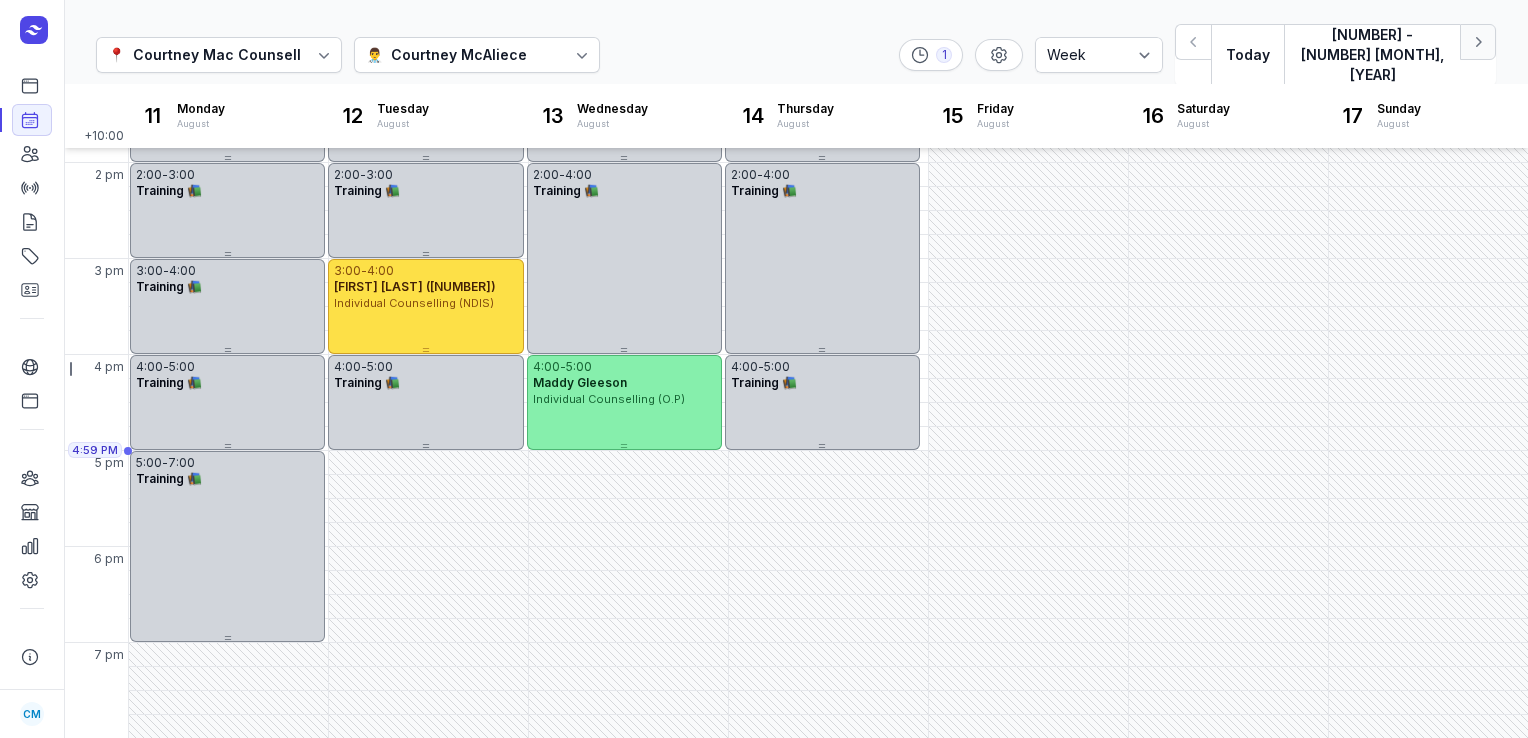 click 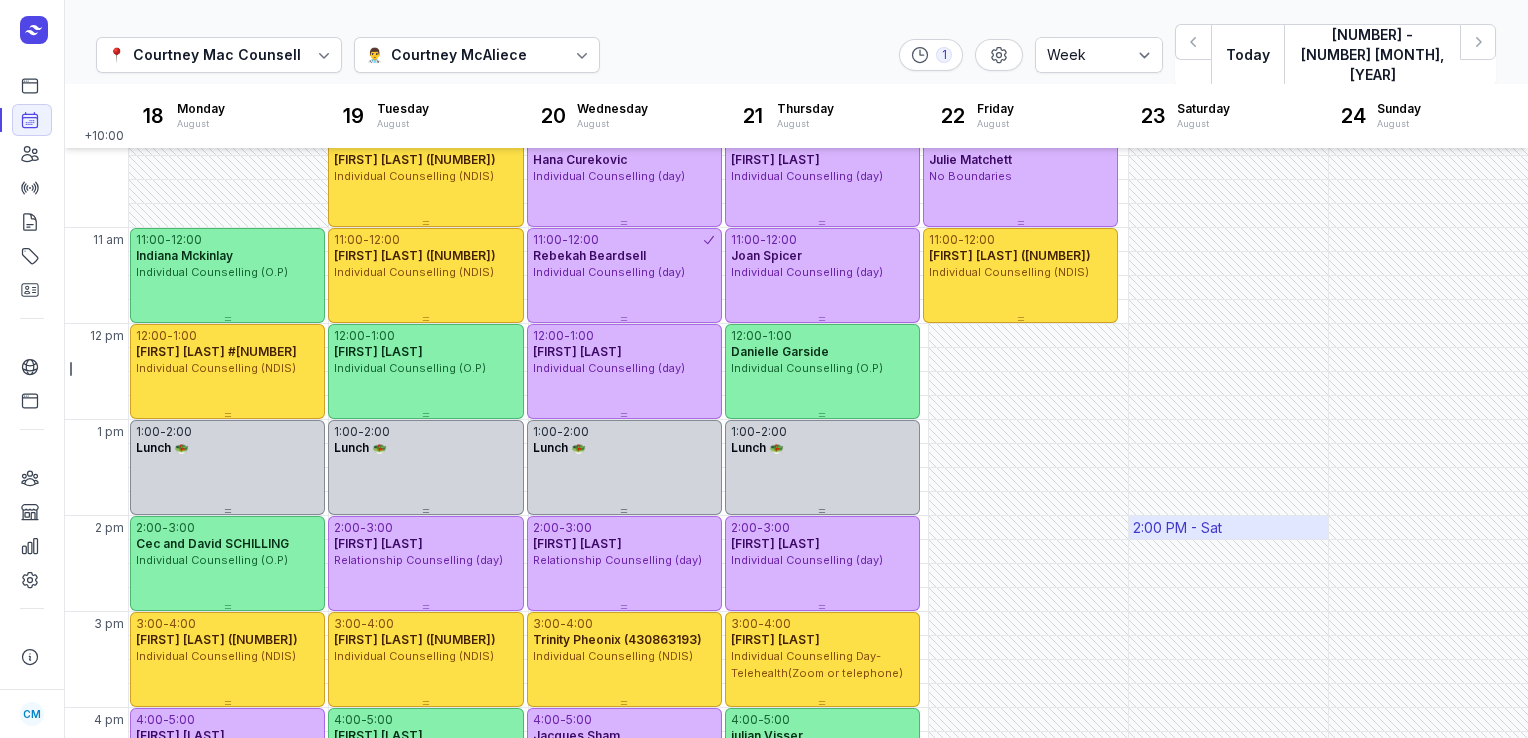 scroll, scrollTop: 206, scrollLeft: 0, axis: vertical 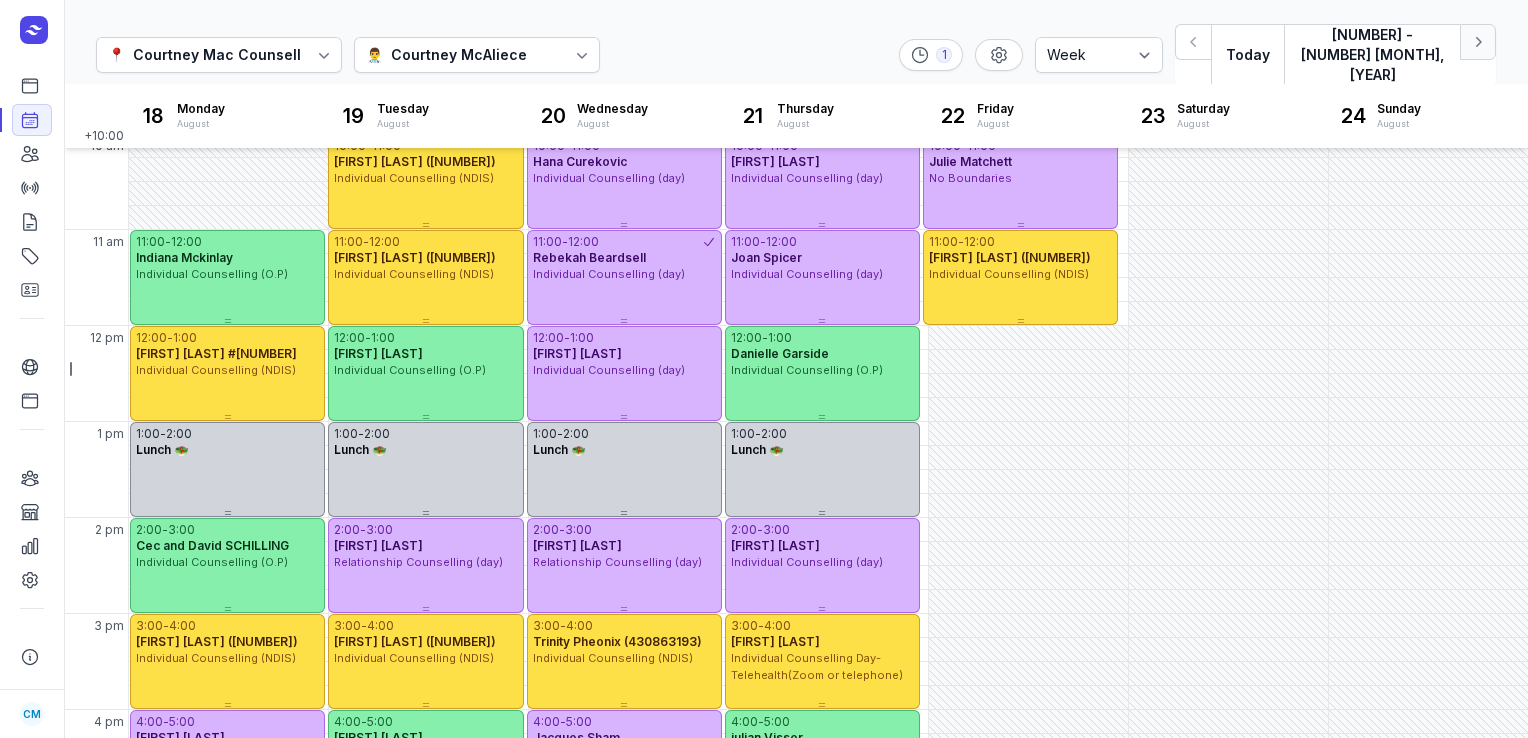 click 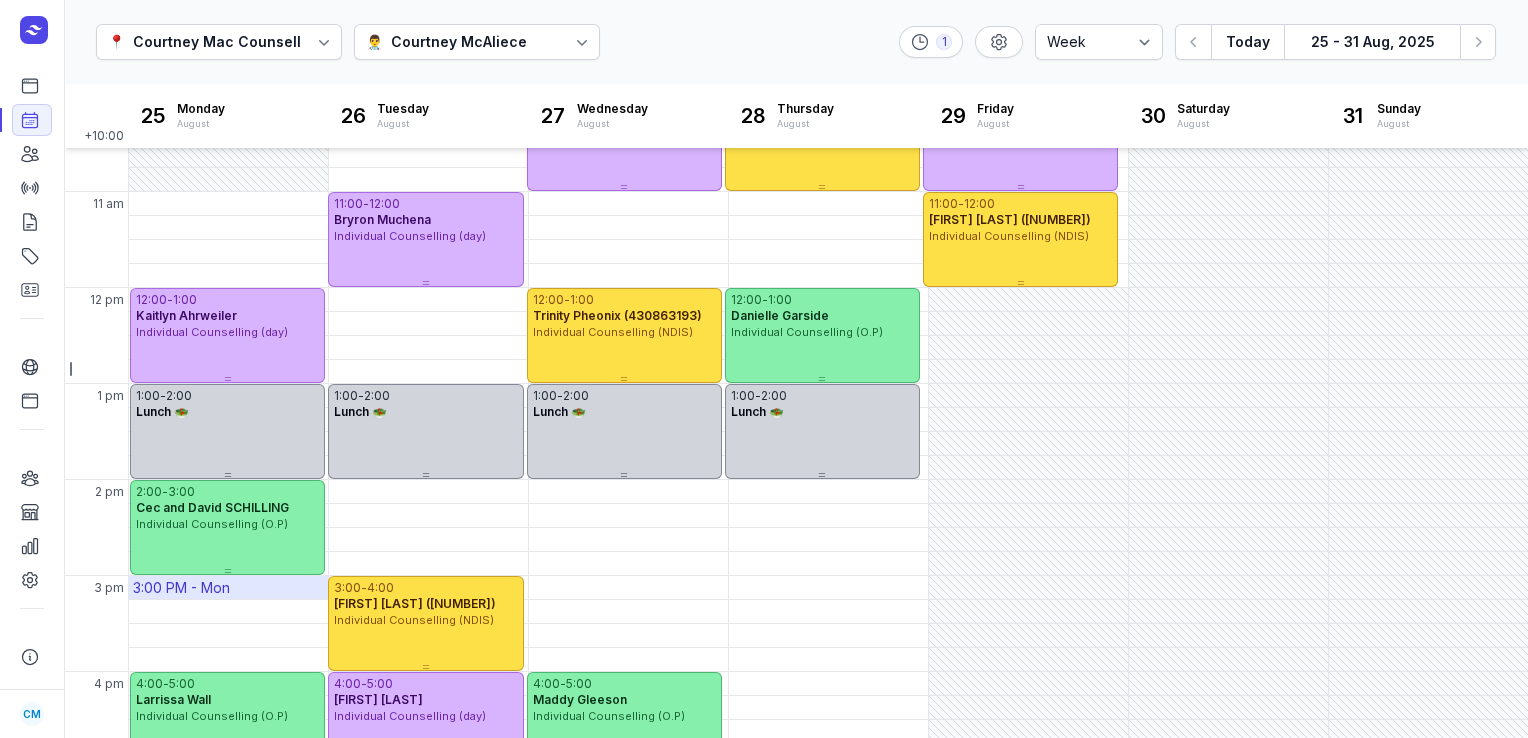 scroll, scrollTop: 196, scrollLeft: 0, axis: vertical 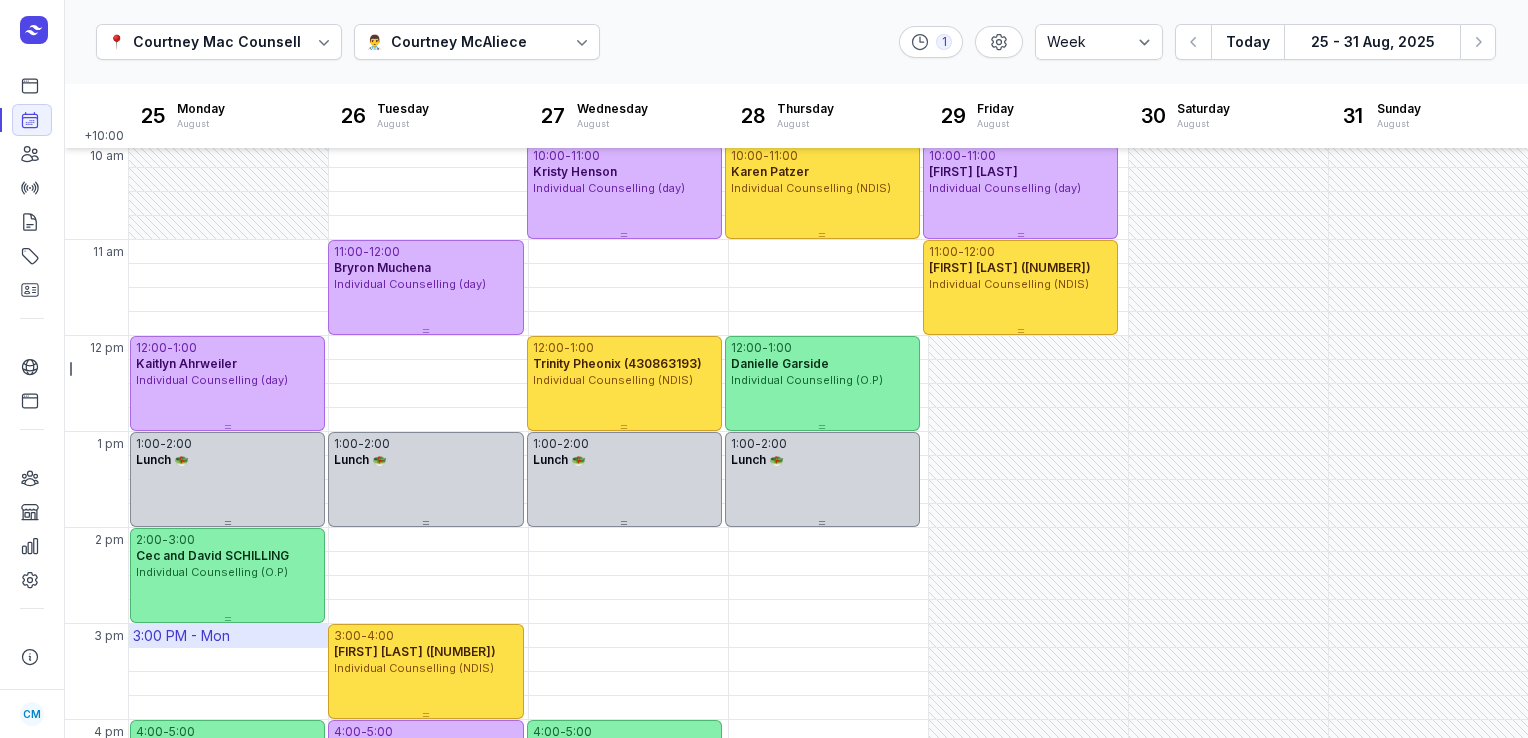 click on "3:00 PM - Mon" at bounding box center [181, 636] 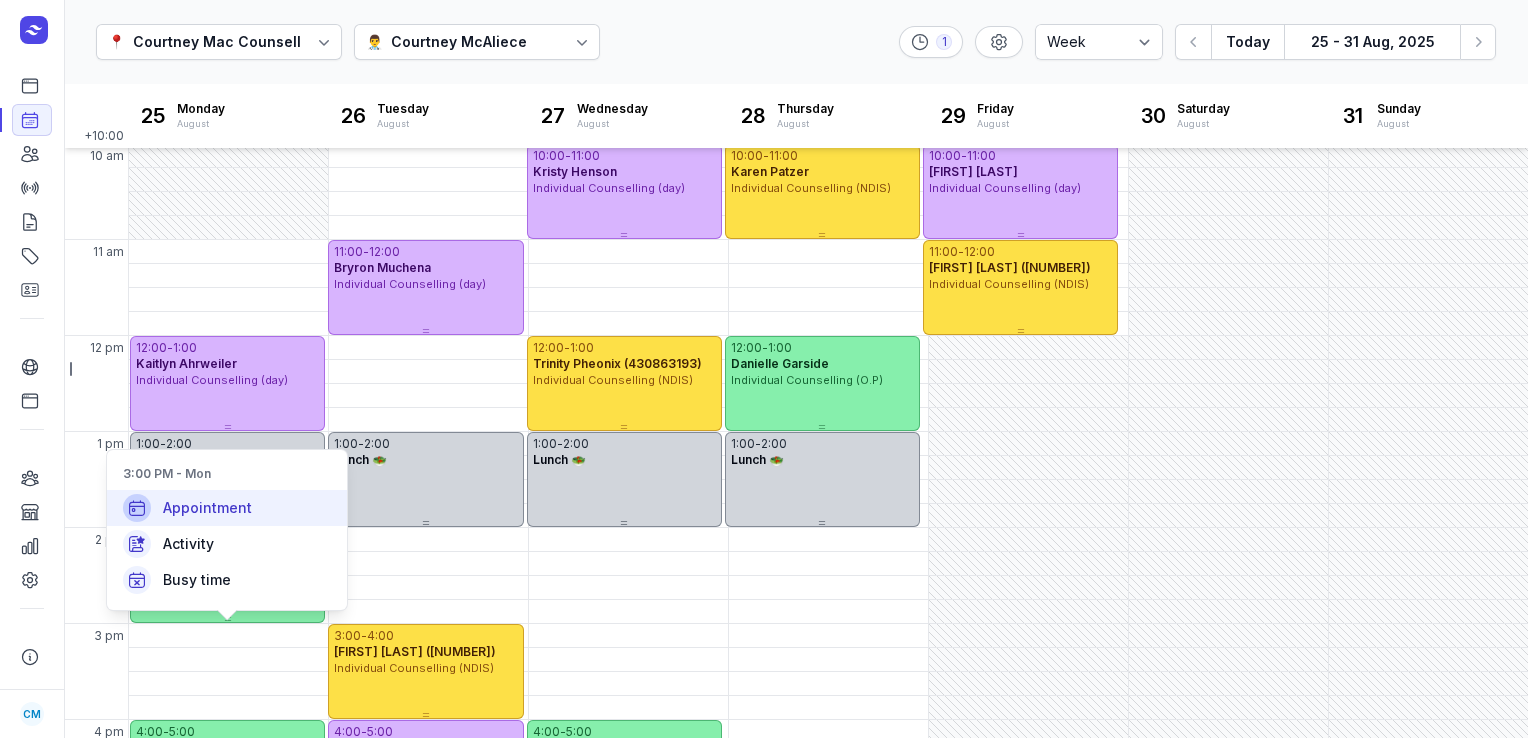 click on "Appointment" at bounding box center (207, 508) 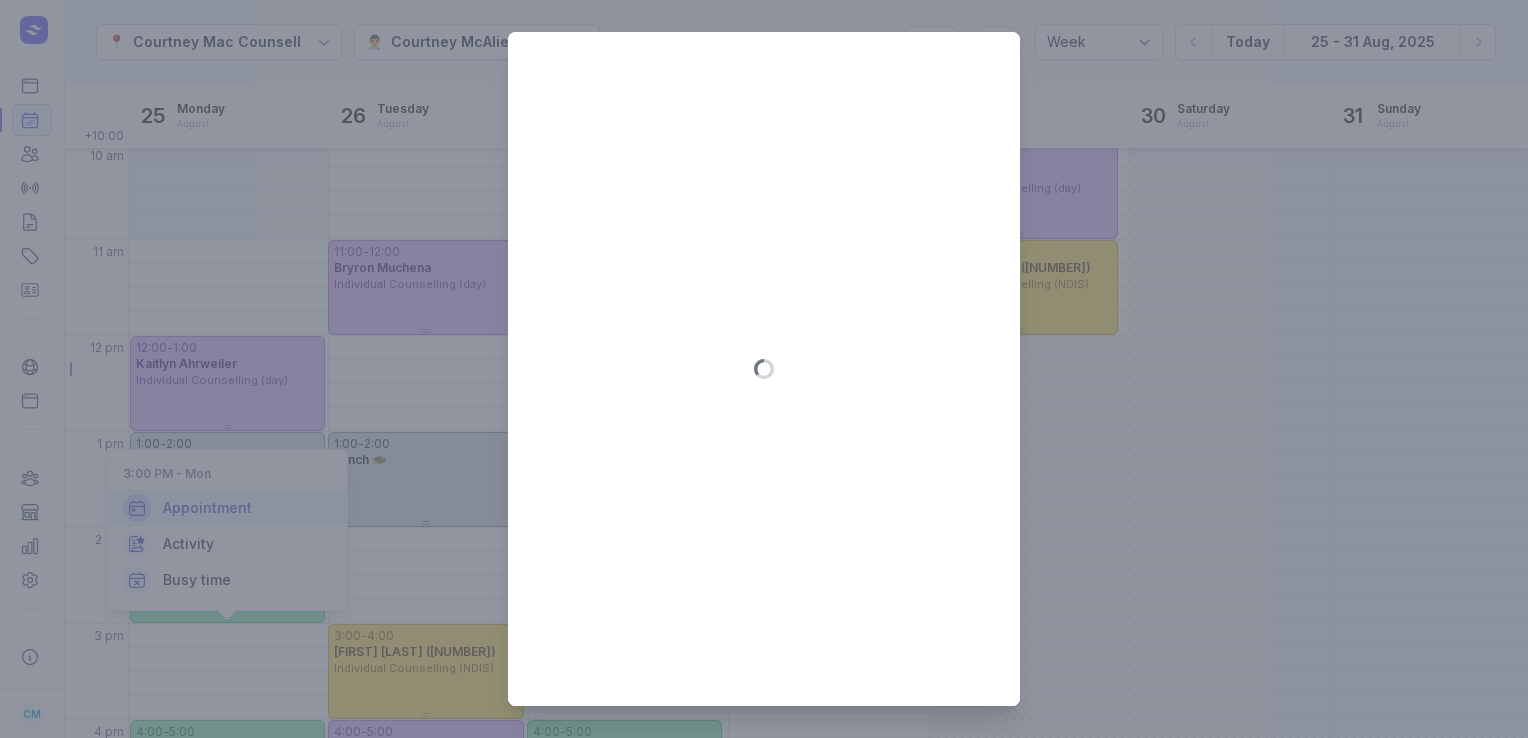 type on "[YEAR]-[MONTH]-[NUMBER]" 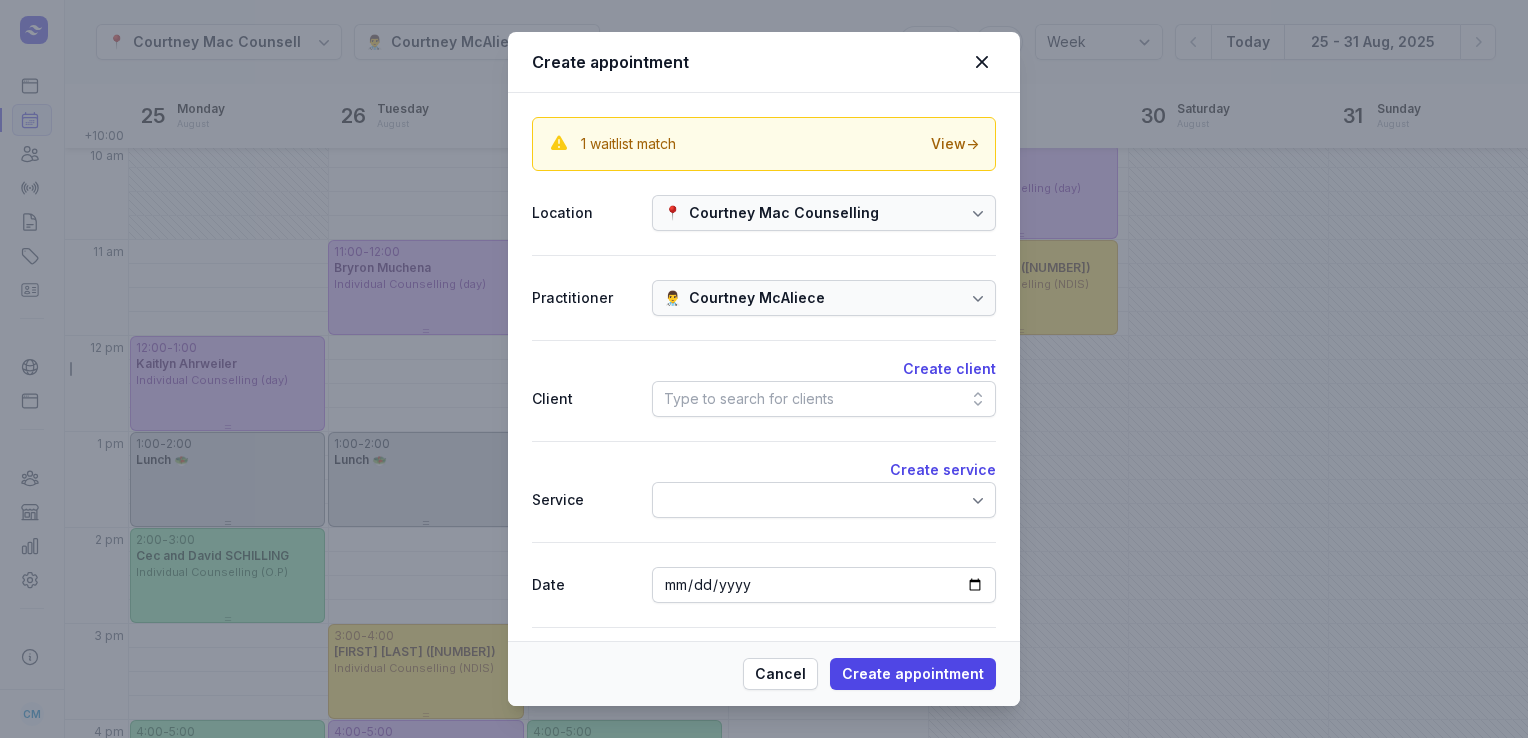 click on "Type to search for clients" 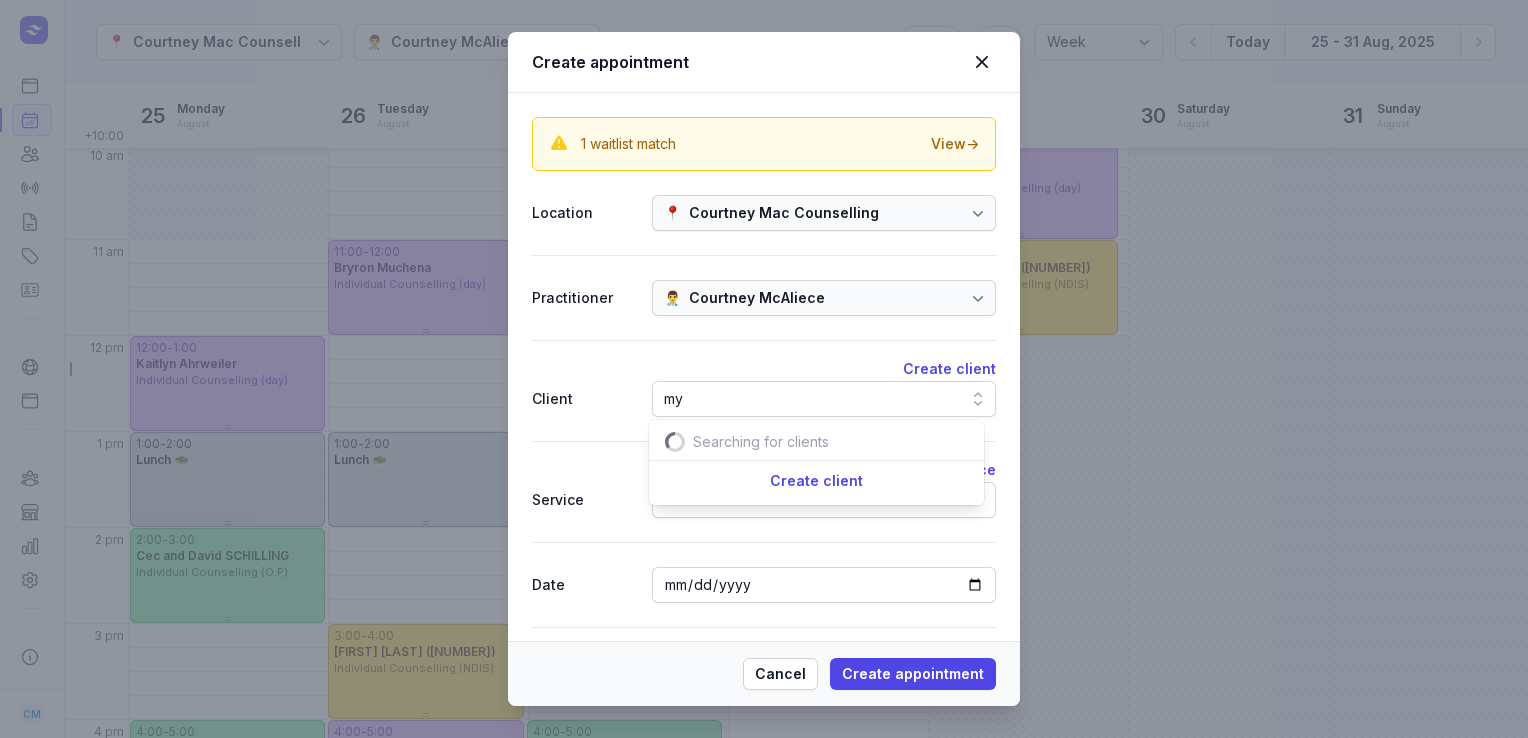 scroll, scrollTop: 0, scrollLeft: 17, axis: horizontal 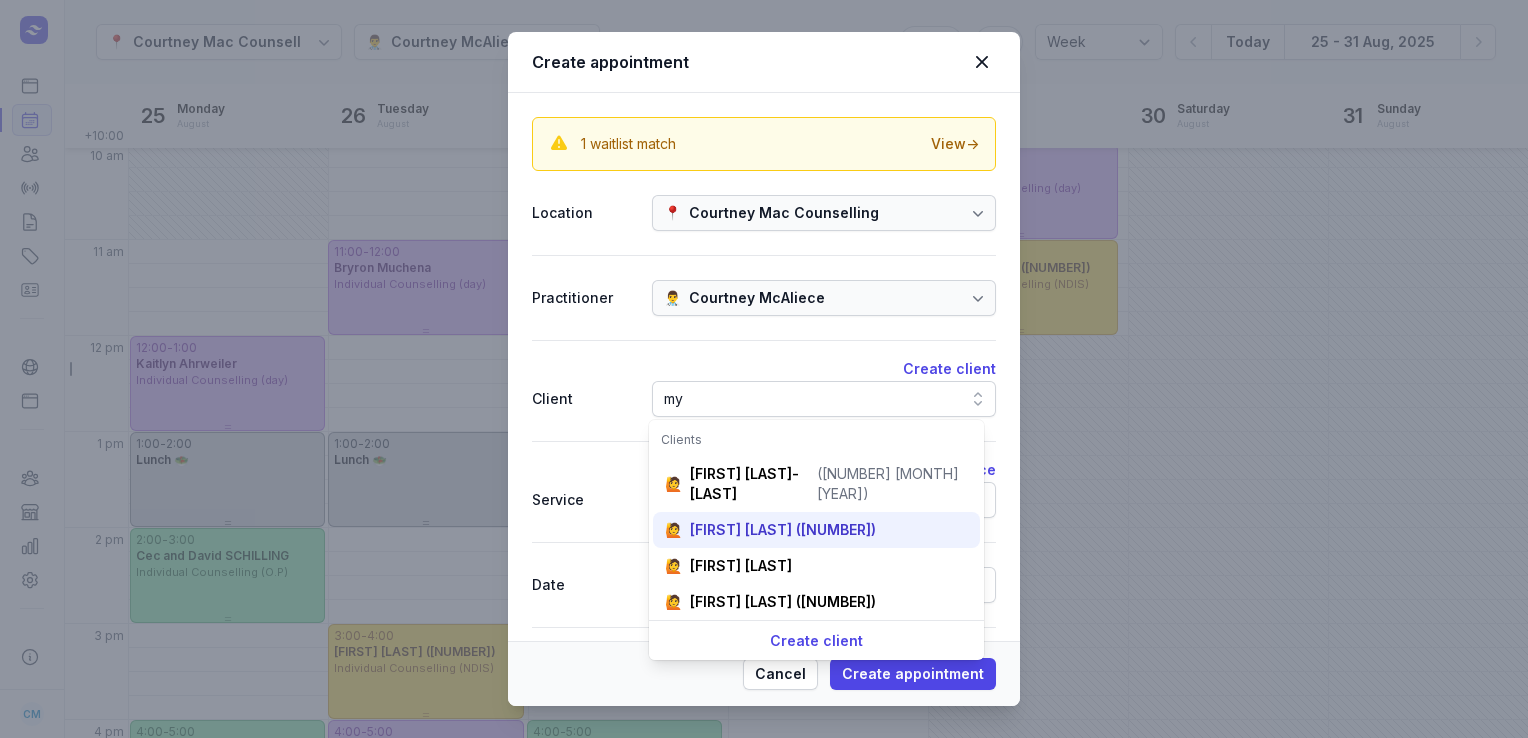 type on "my" 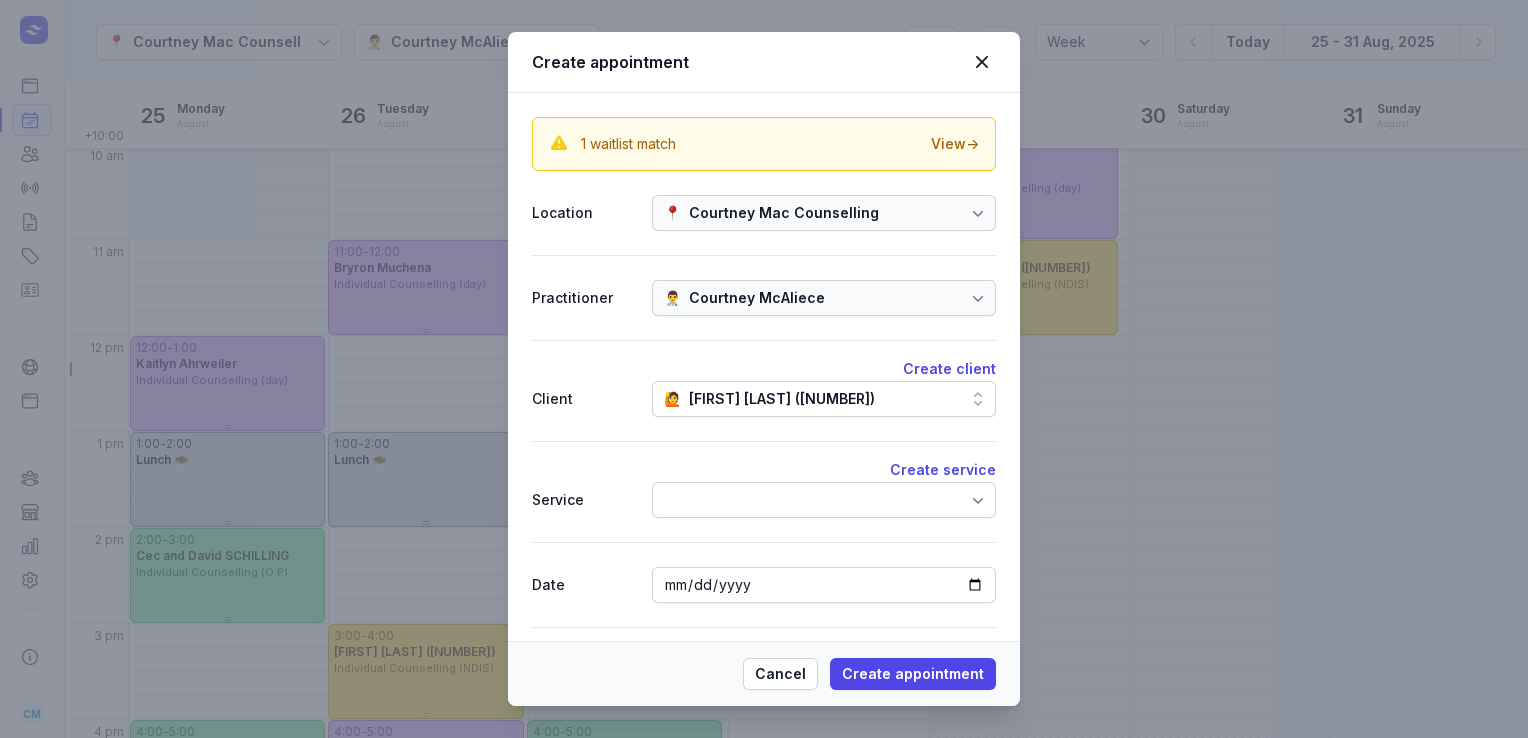 click at bounding box center [824, 500] 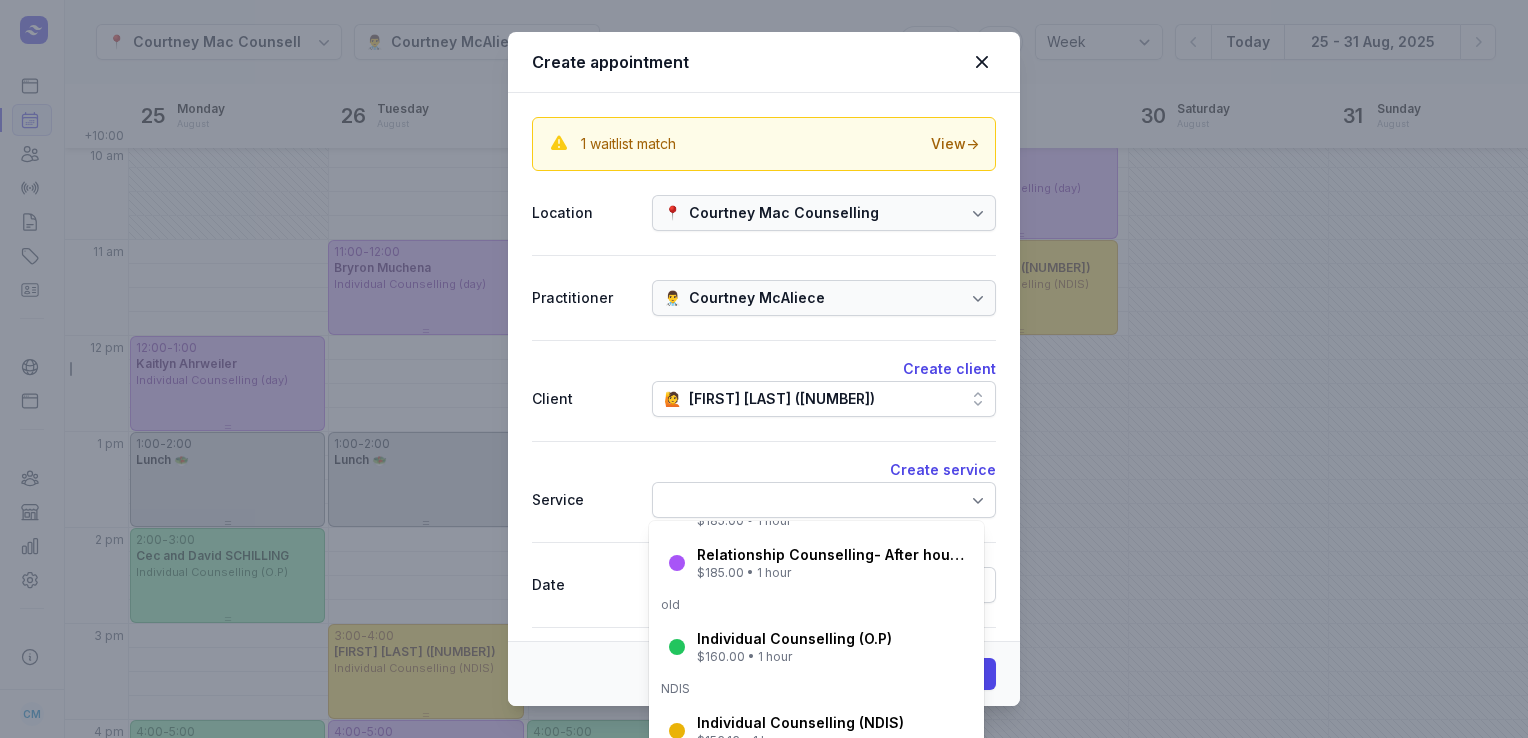 scroll, scrollTop: 240, scrollLeft: 0, axis: vertical 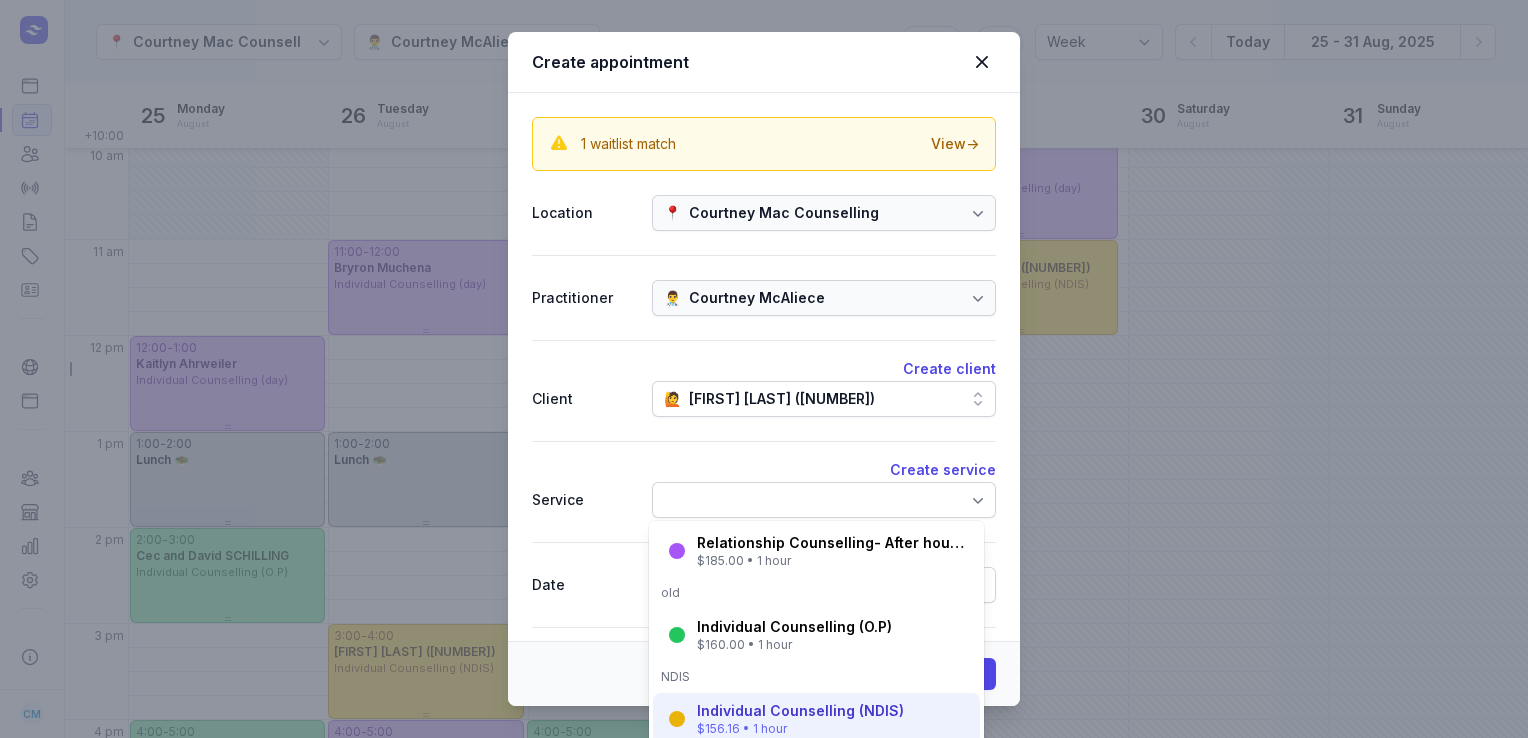 click on "$156.16 • 1 hour" at bounding box center [800, 729] 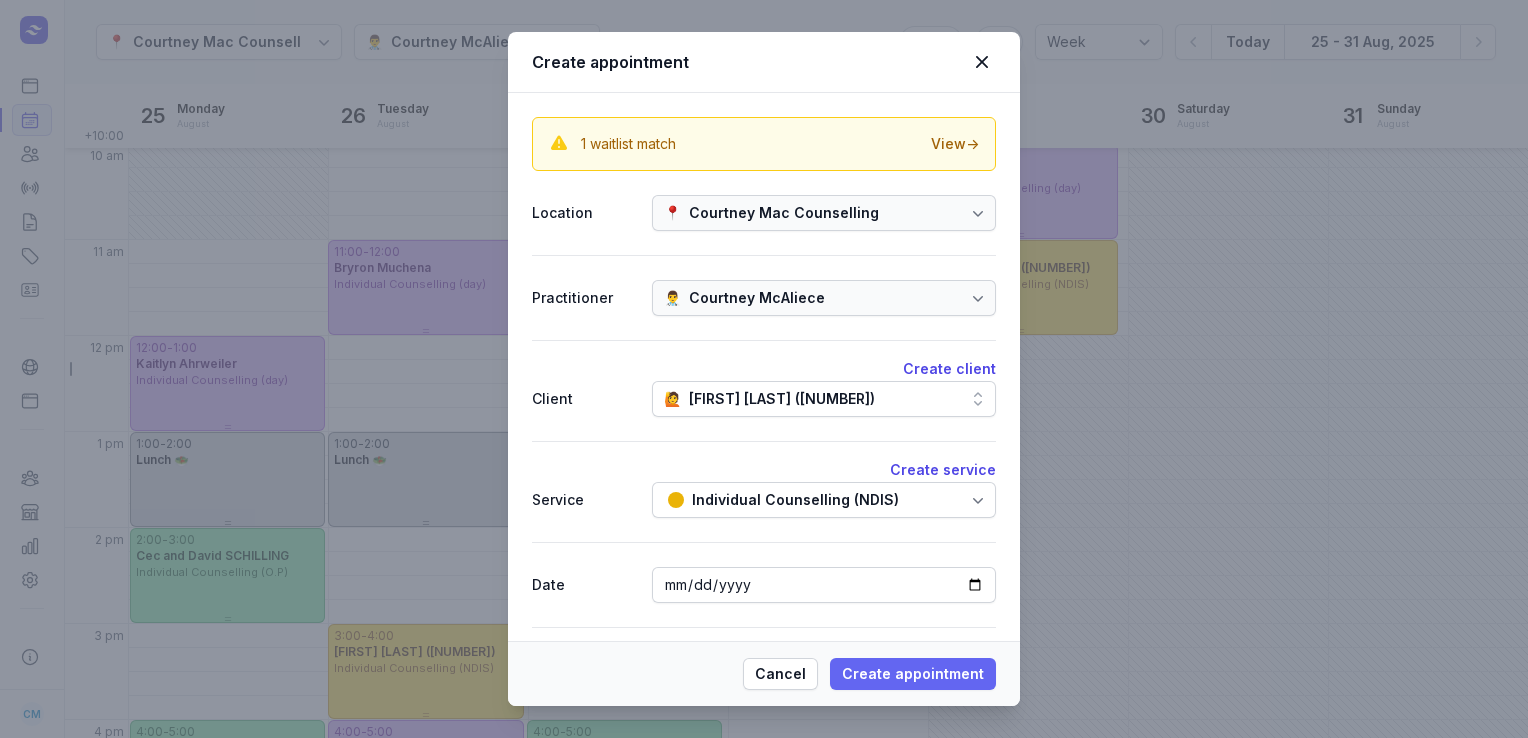 click on "Create appointment" at bounding box center [913, 674] 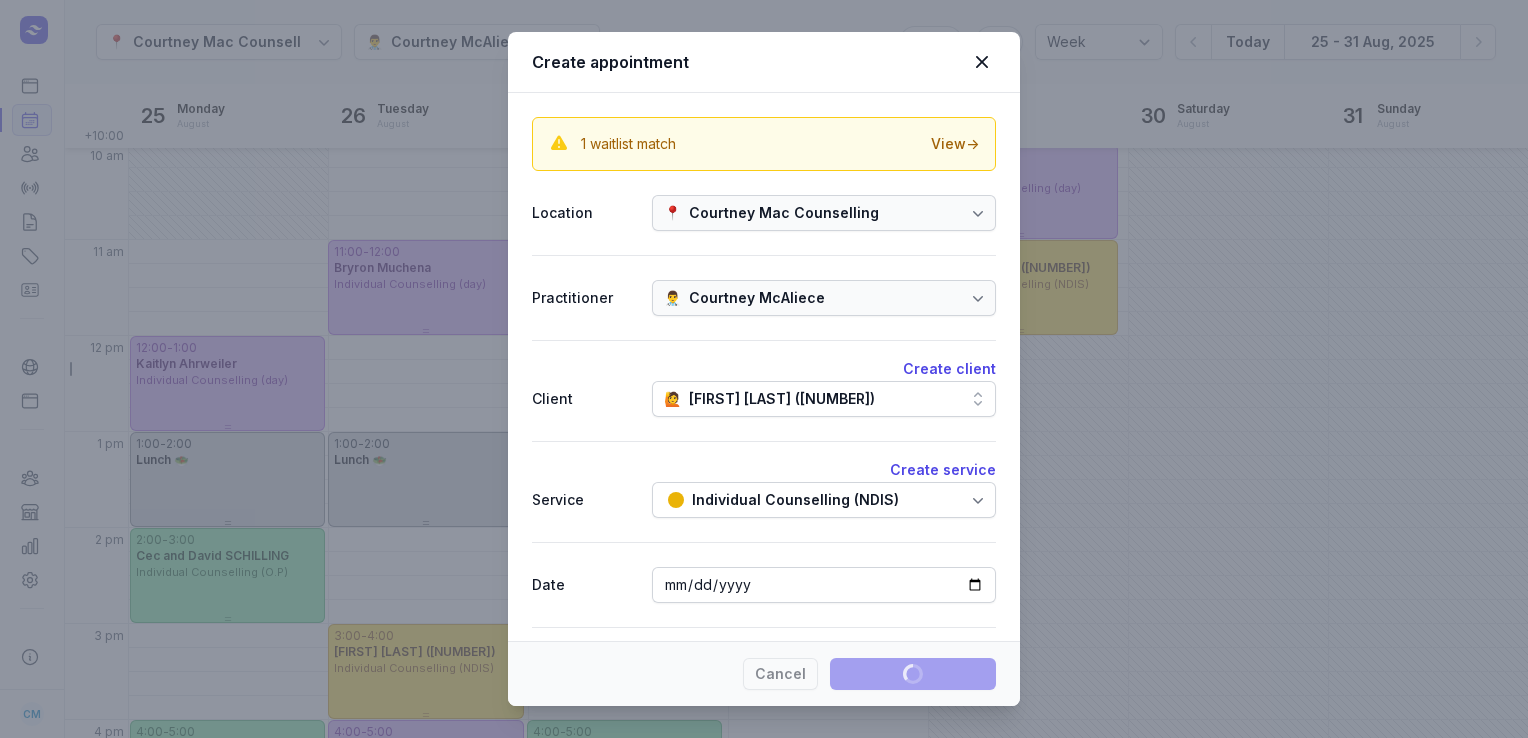 type 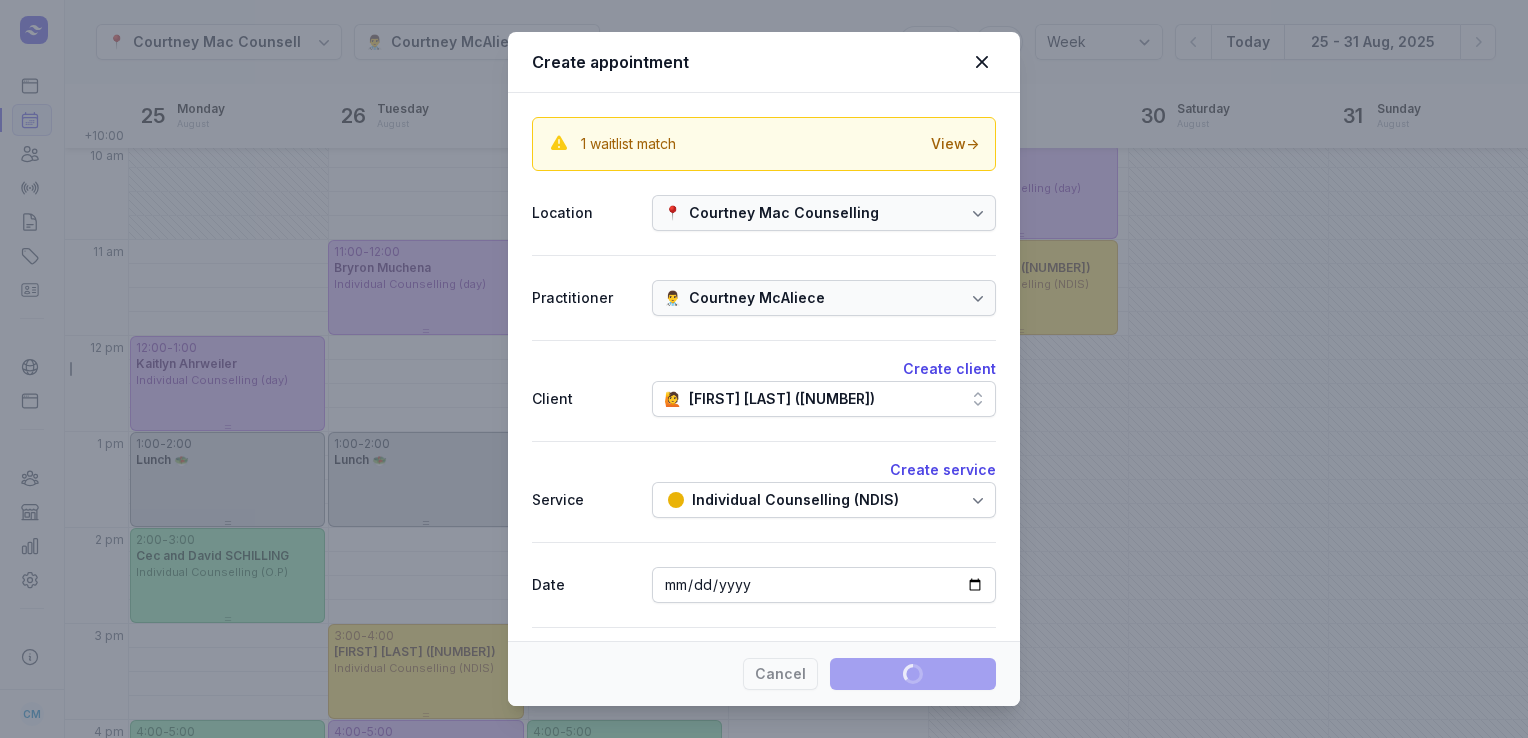 select 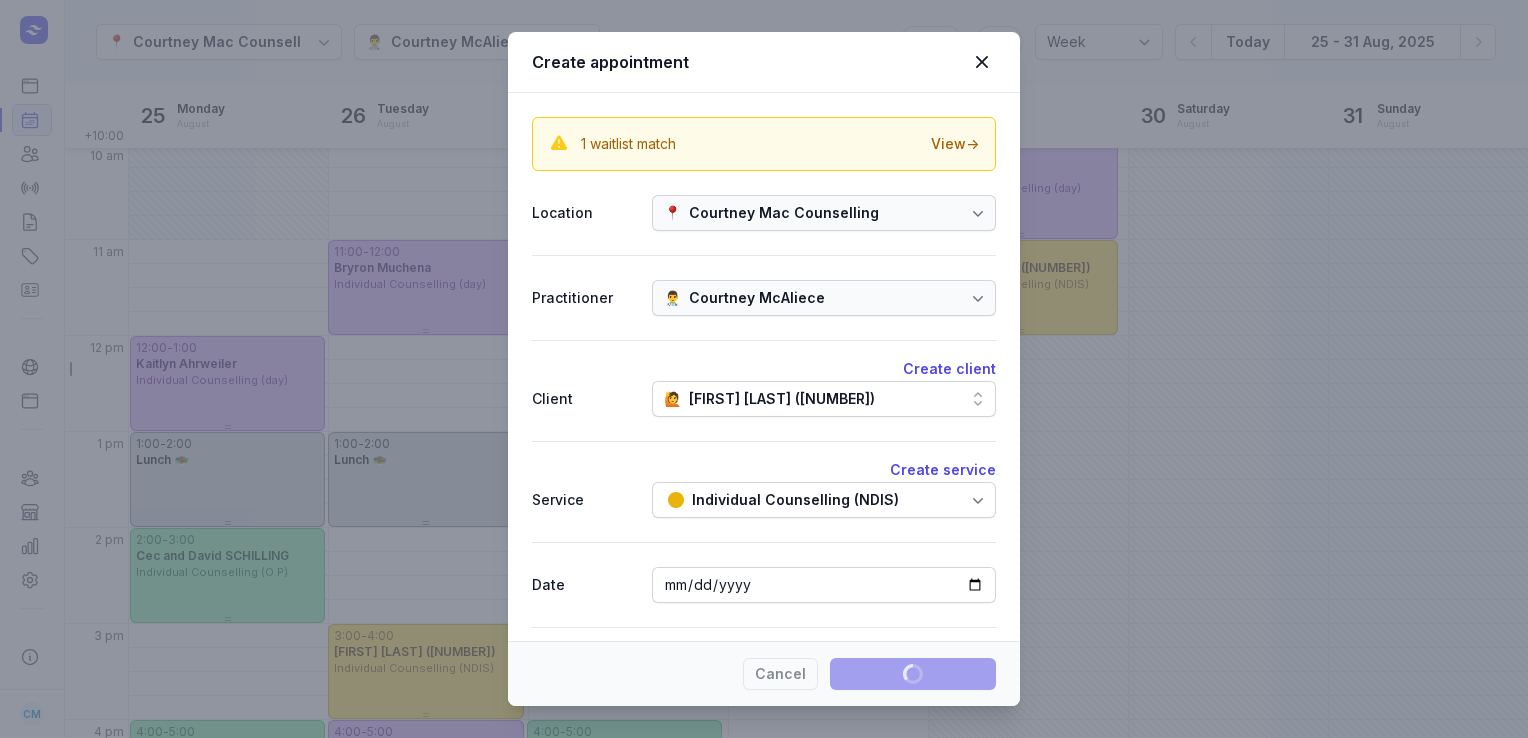 select 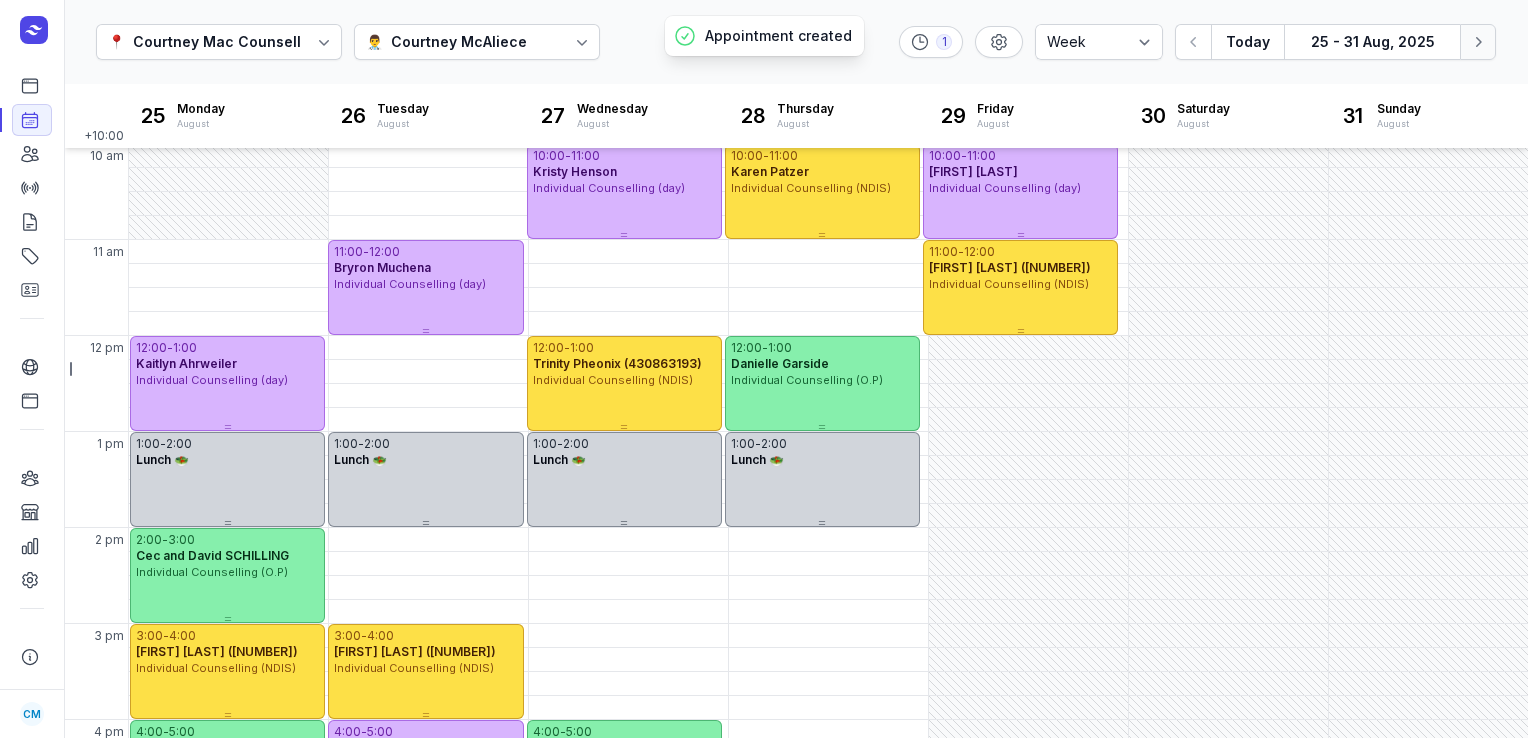 click 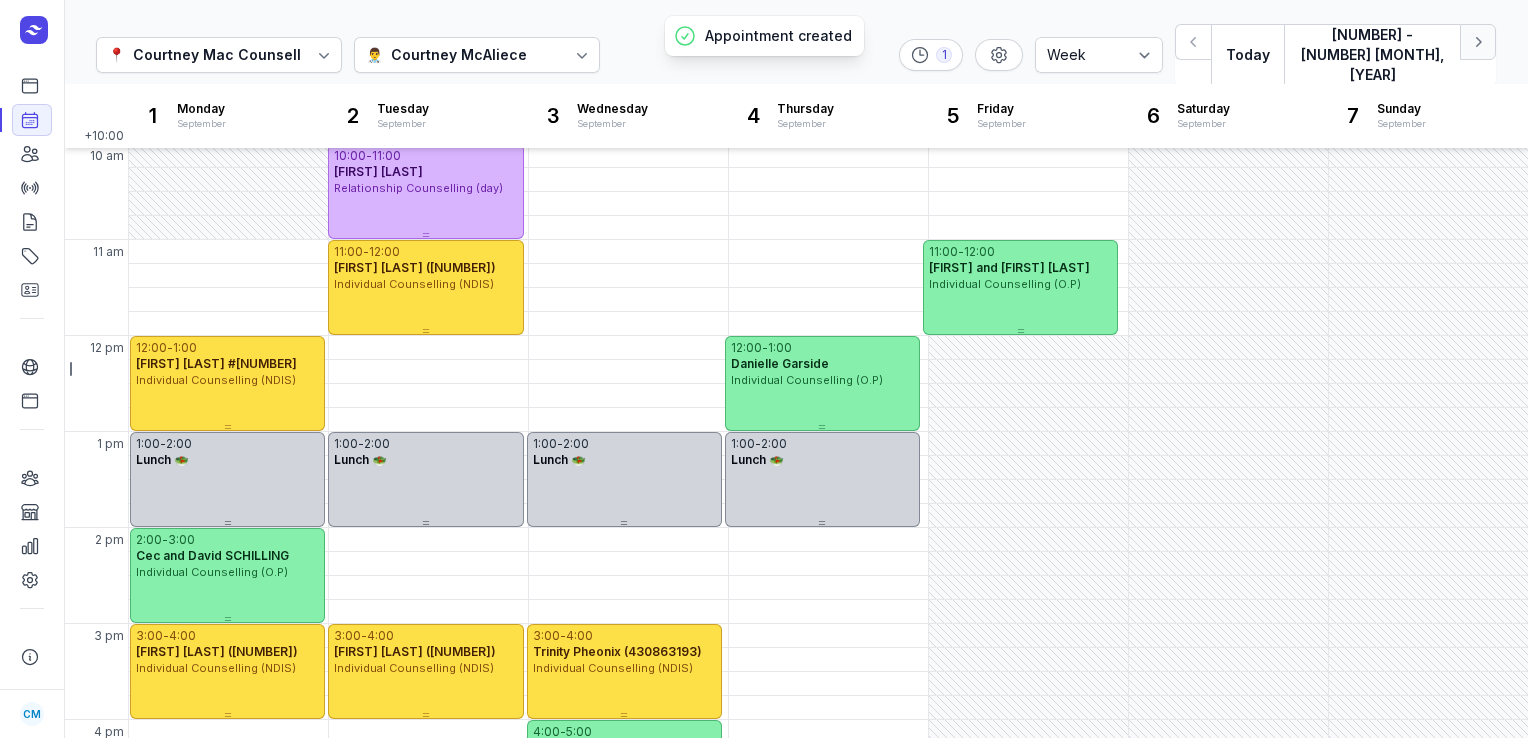 click 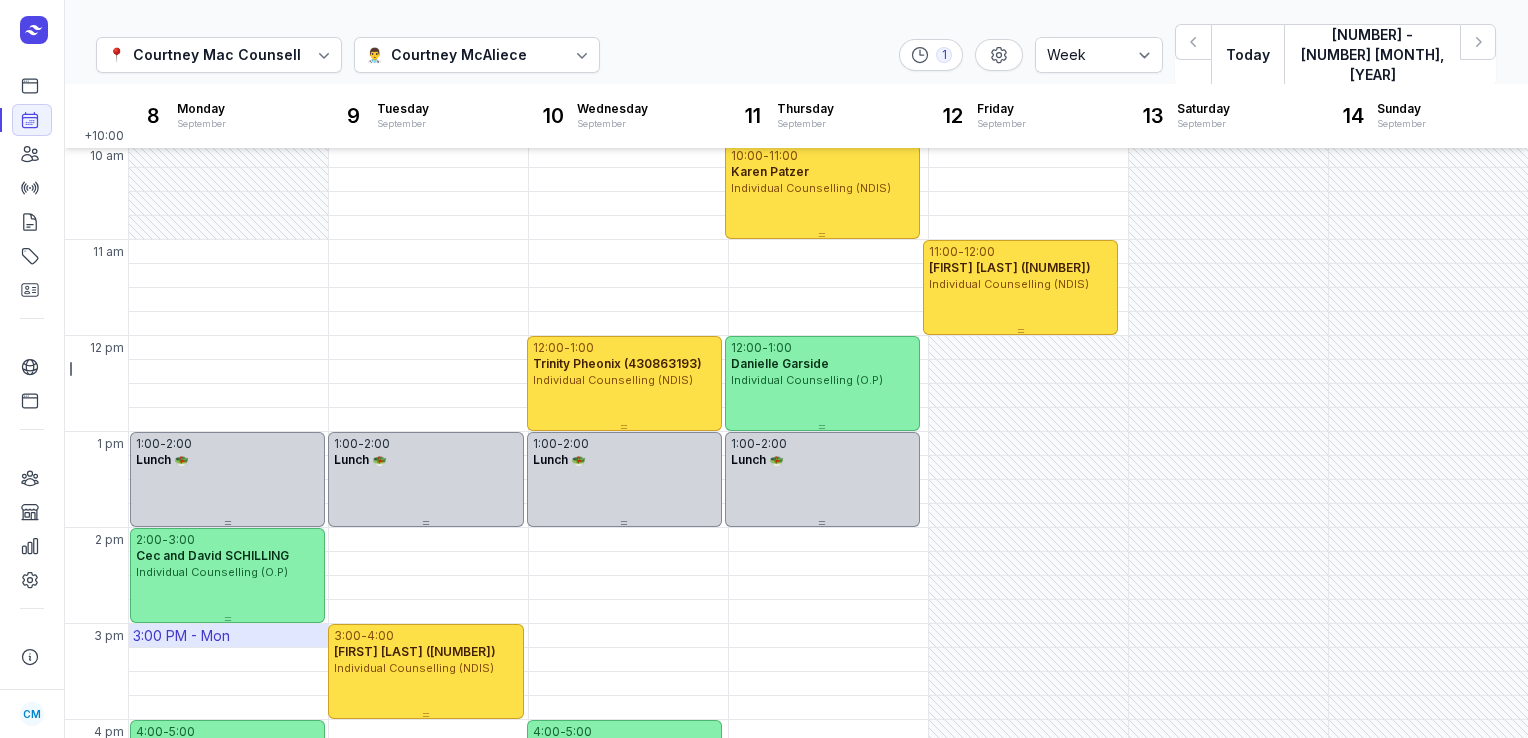click on "3:00 PM - Mon" at bounding box center [181, 636] 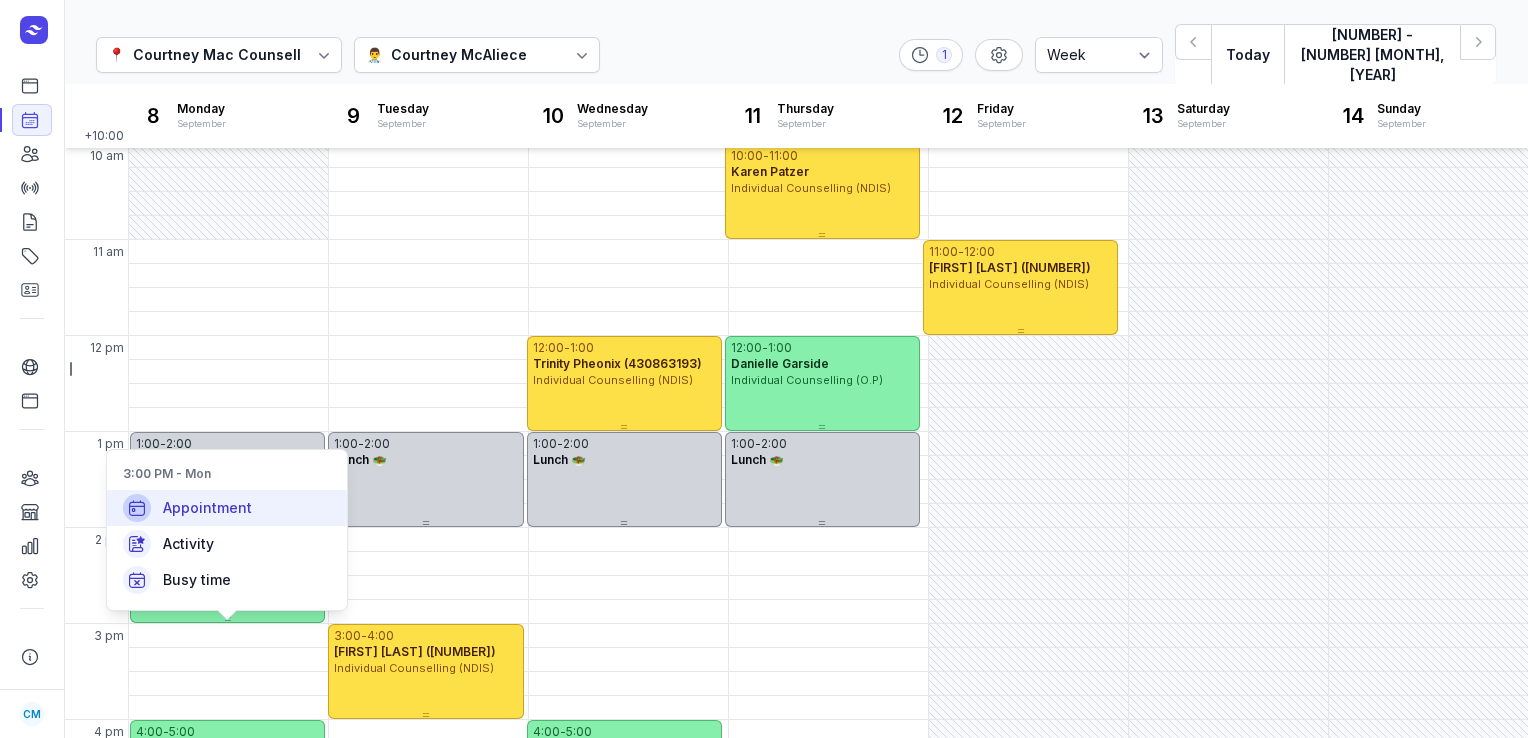 click on "Appointment" at bounding box center [207, 508] 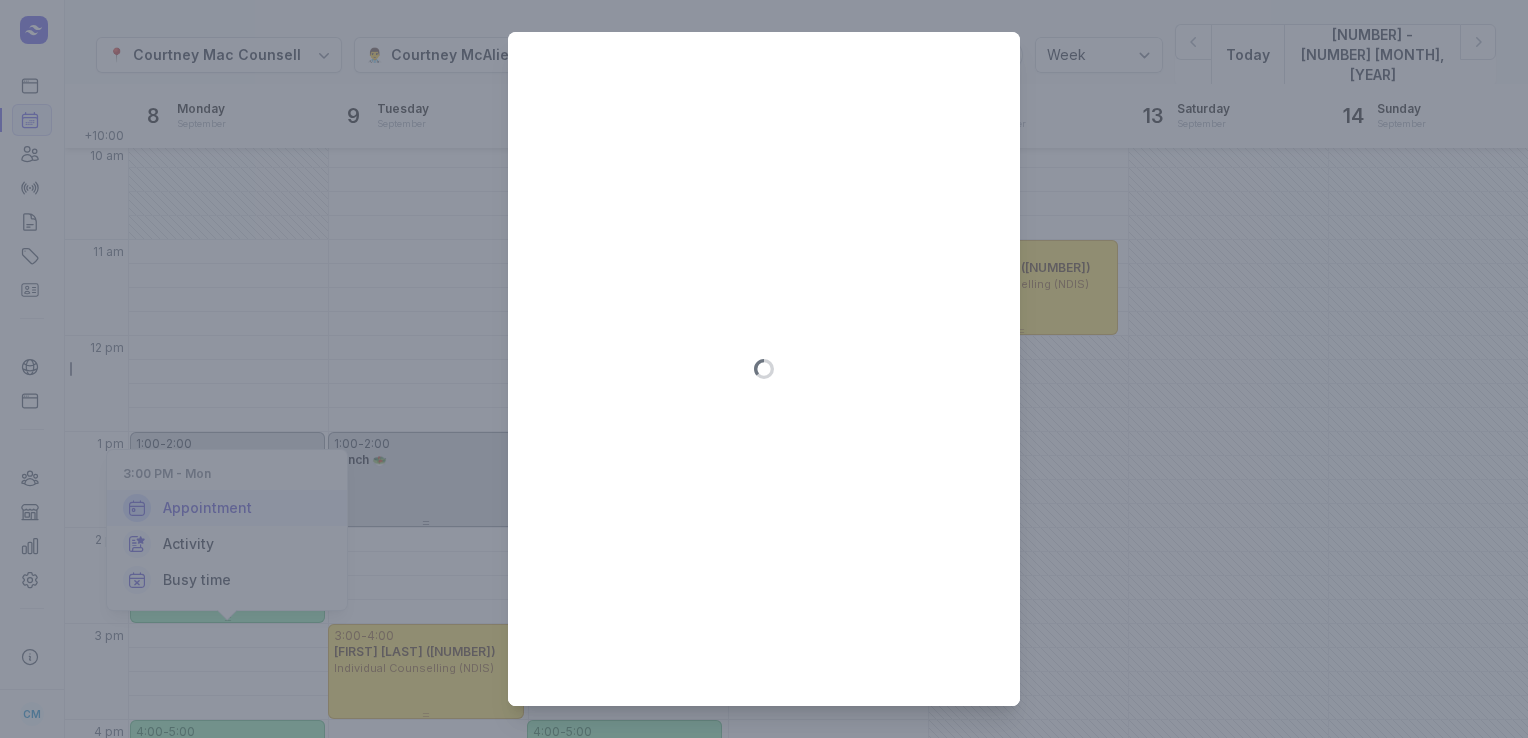 type on "[YEAR]-[MONTH]-[NUMBER]" 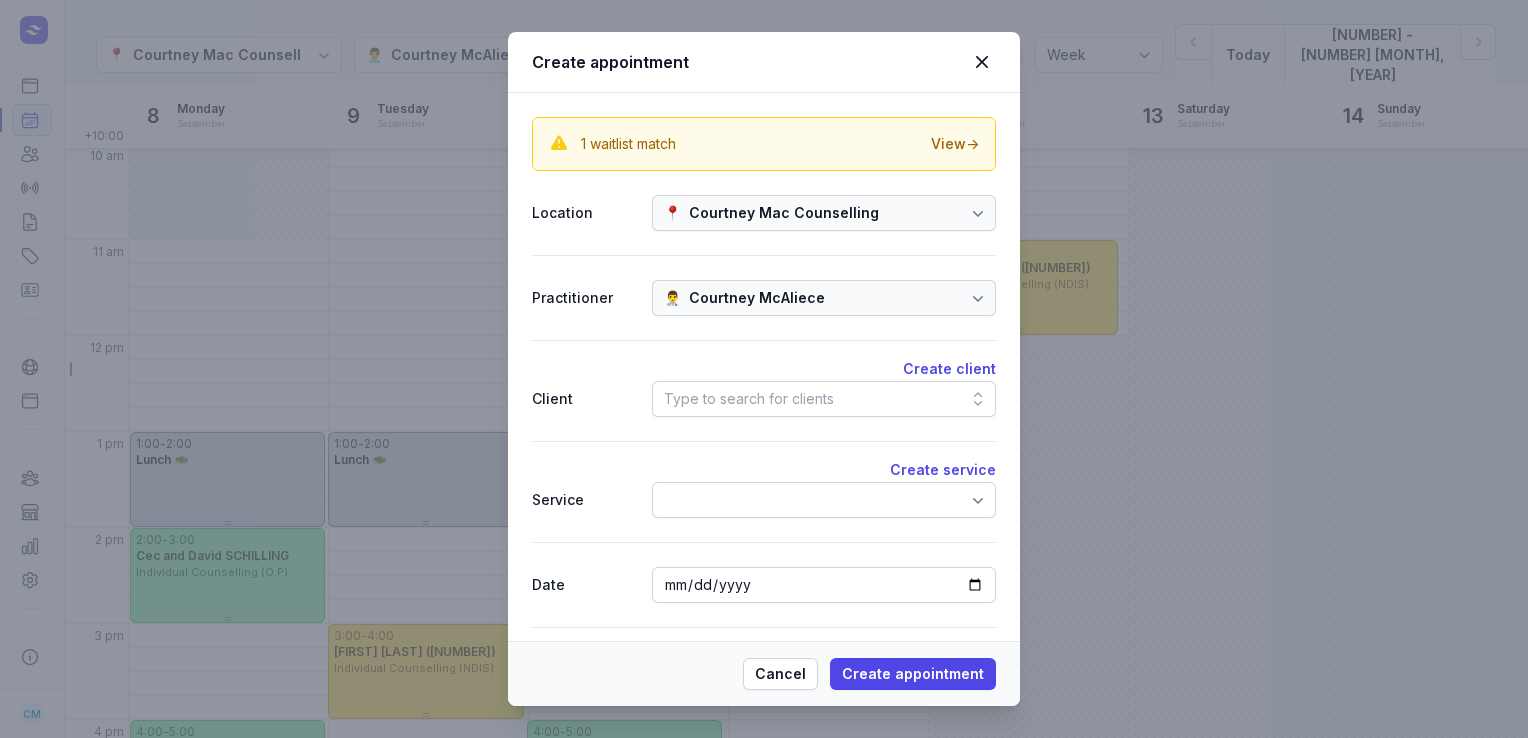 click on "Type to search for clients" 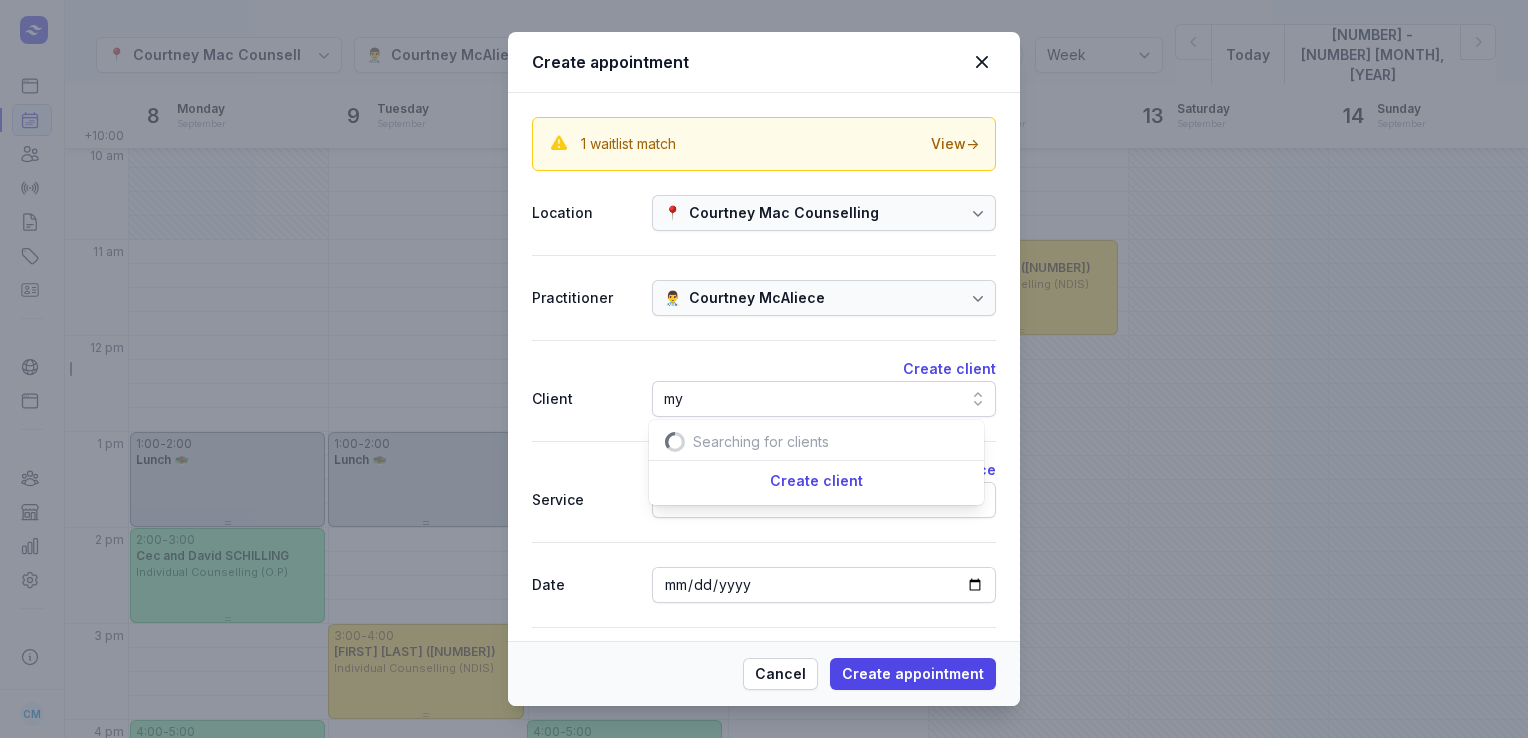 scroll, scrollTop: 0, scrollLeft: 17, axis: horizontal 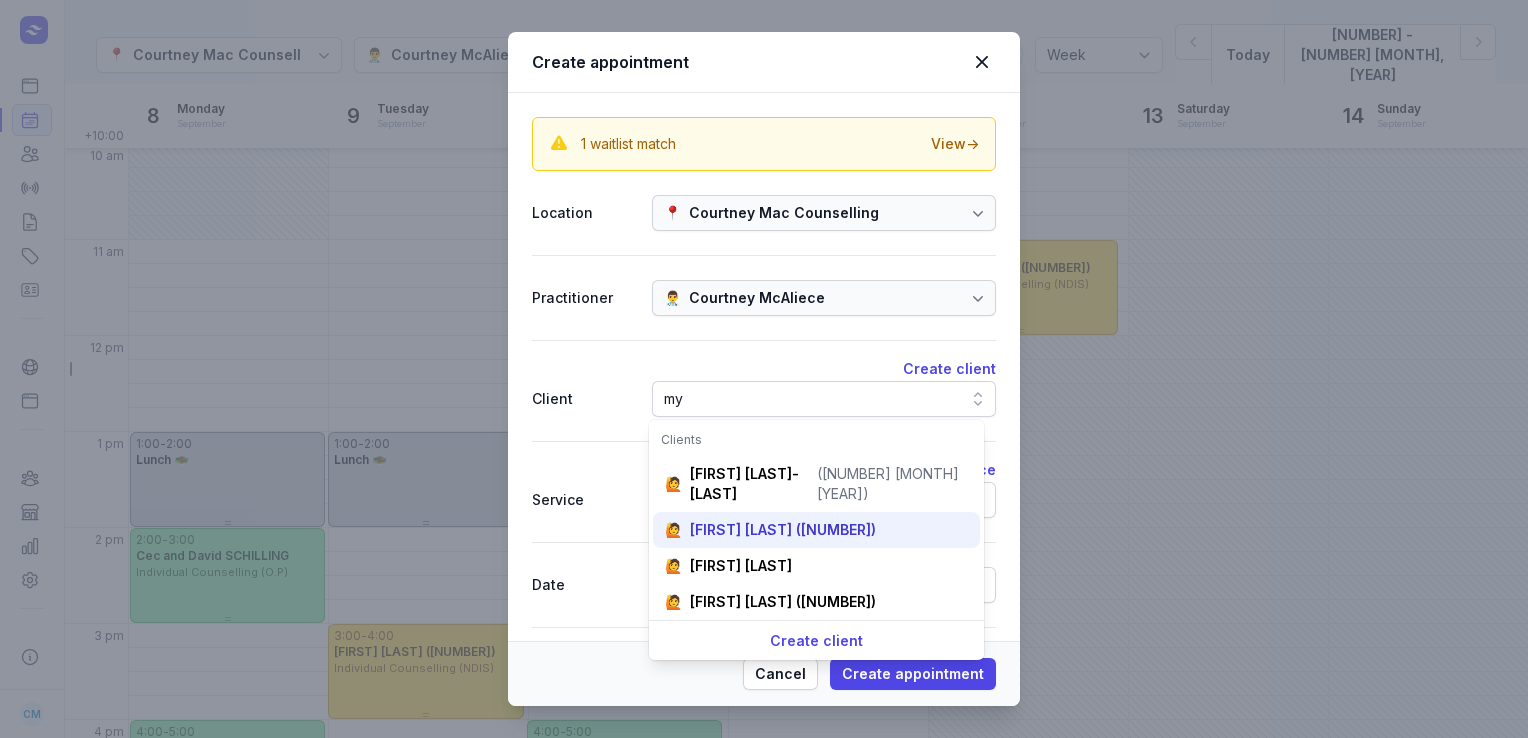 type on "my" 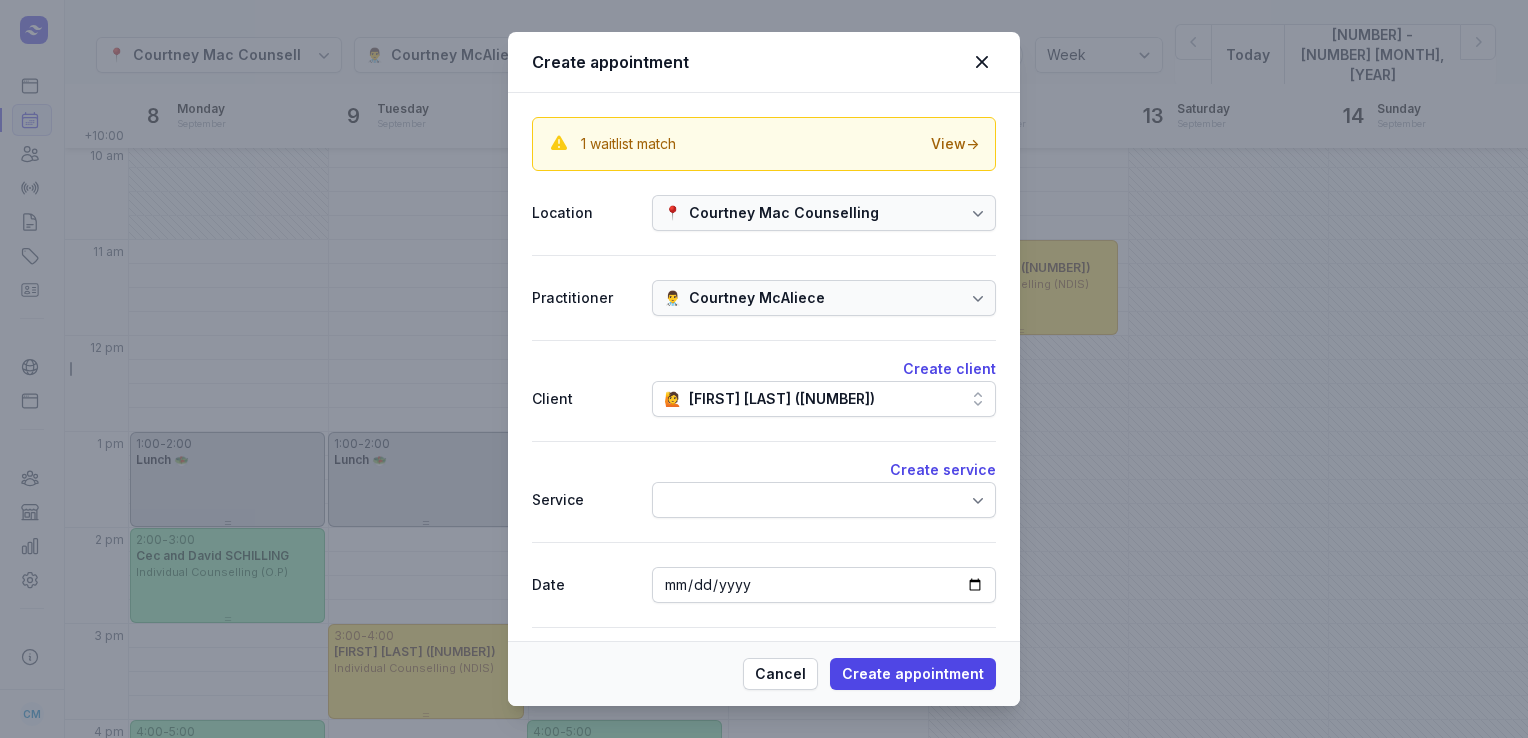 click at bounding box center (824, 500) 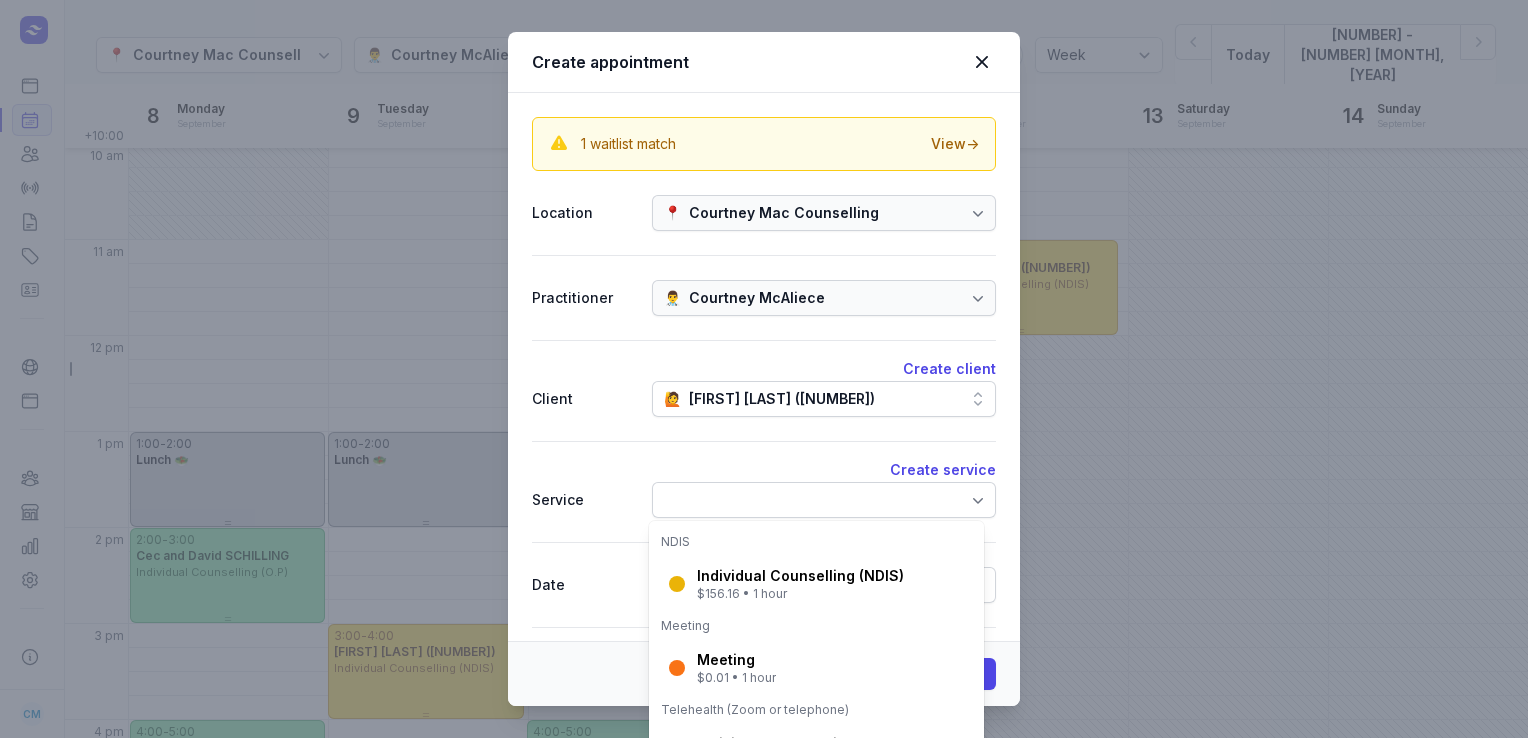 scroll, scrollTop: 376, scrollLeft: 0, axis: vertical 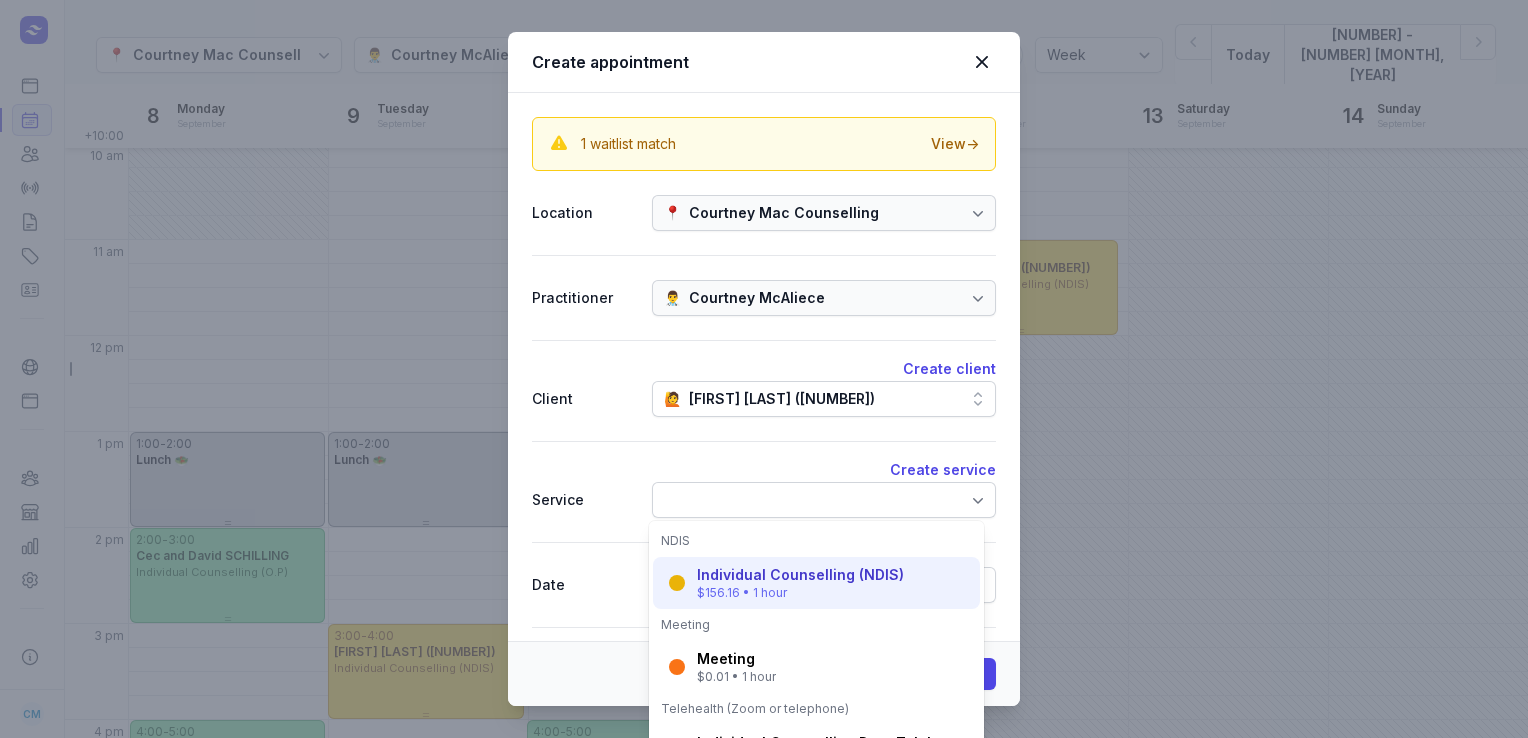 click on "Individual Counselling (NDIS)" at bounding box center (800, 575) 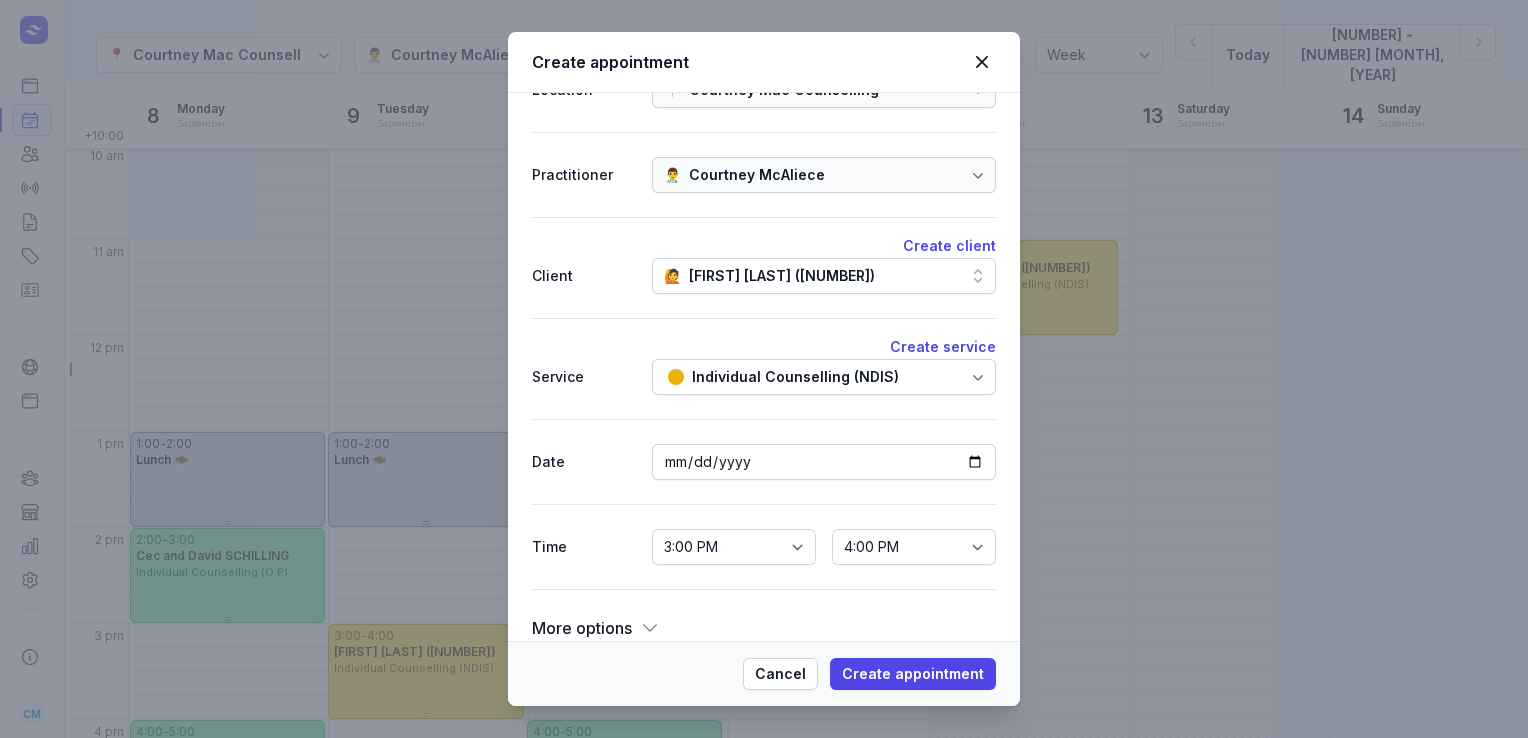 scroll, scrollTop: 145, scrollLeft: 0, axis: vertical 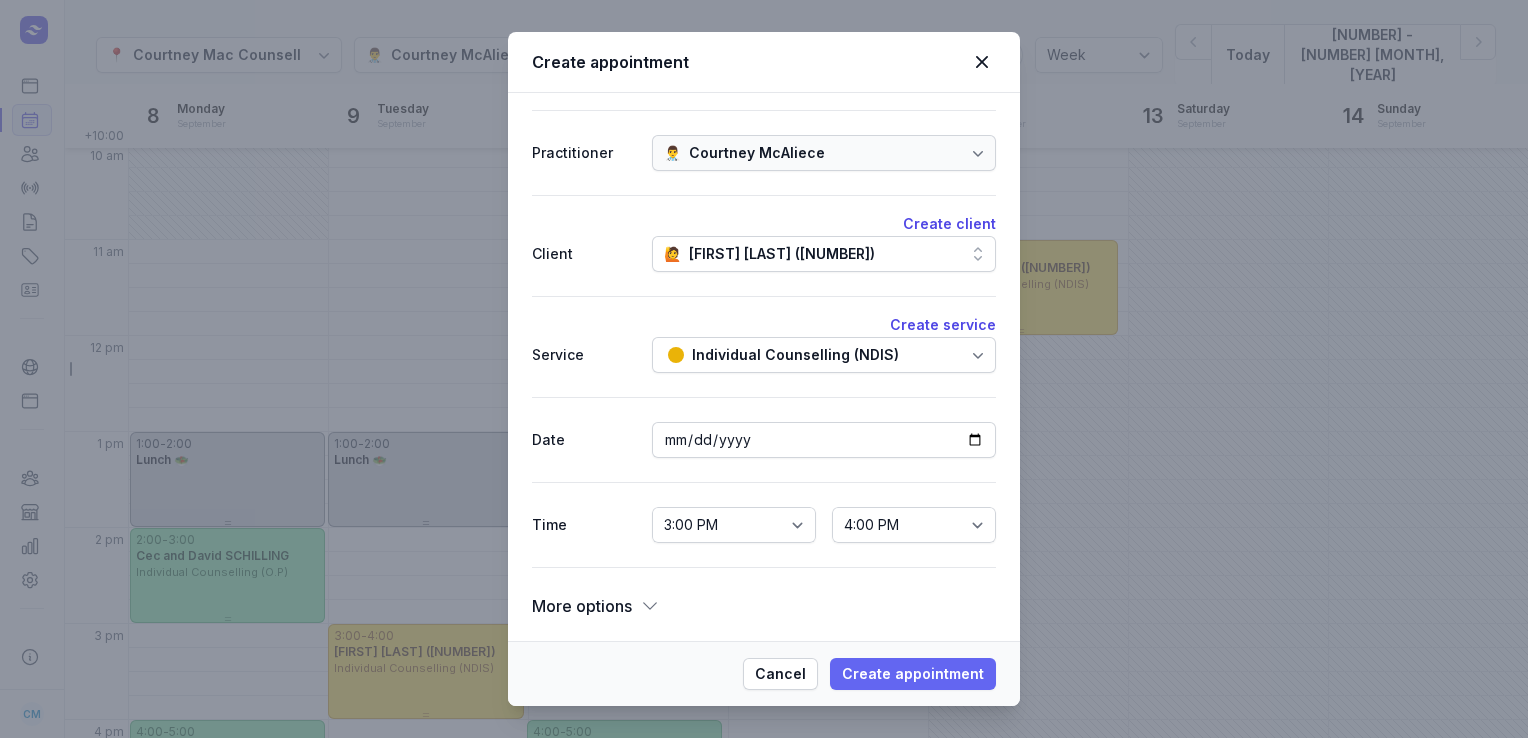 click on "Create appointment" at bounding box center [913, 674] 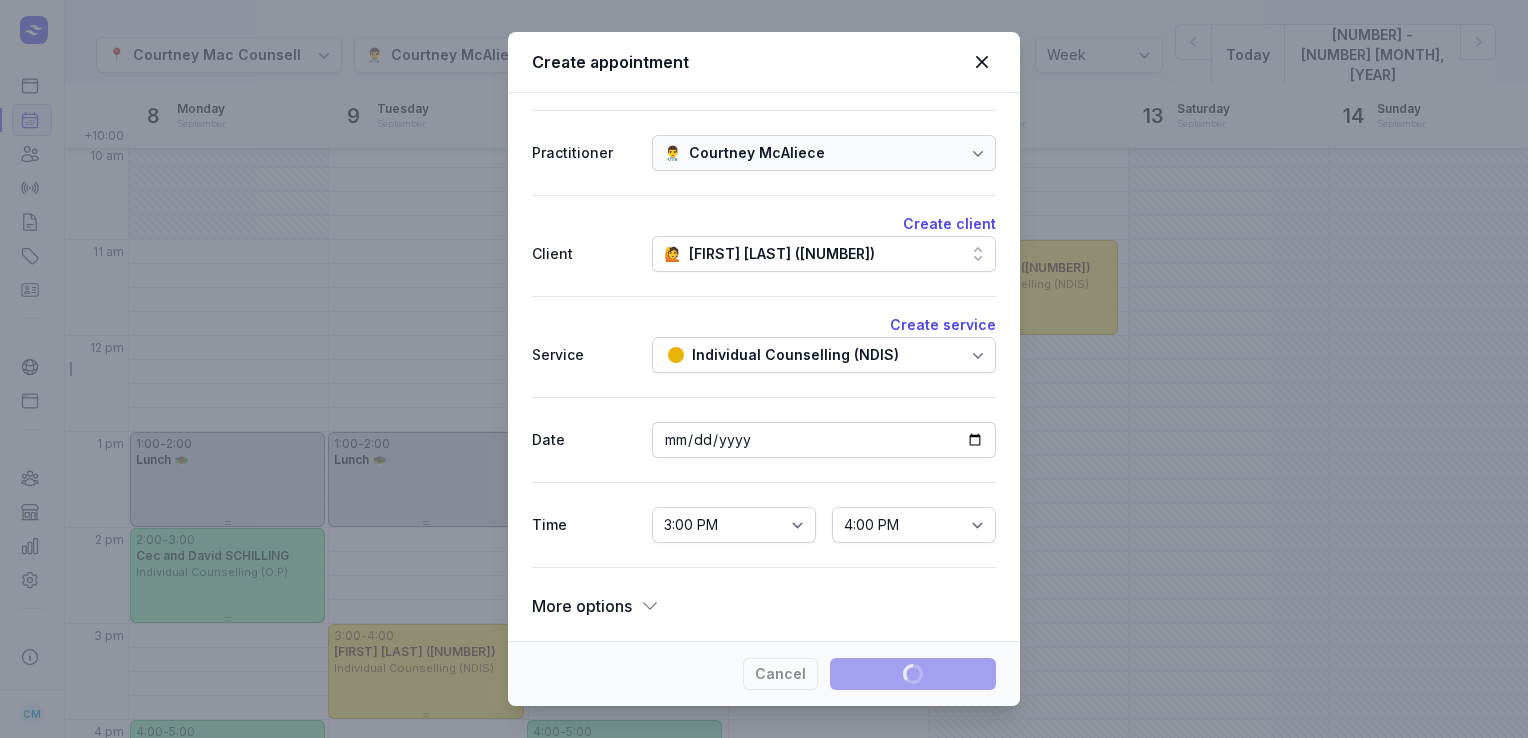 type 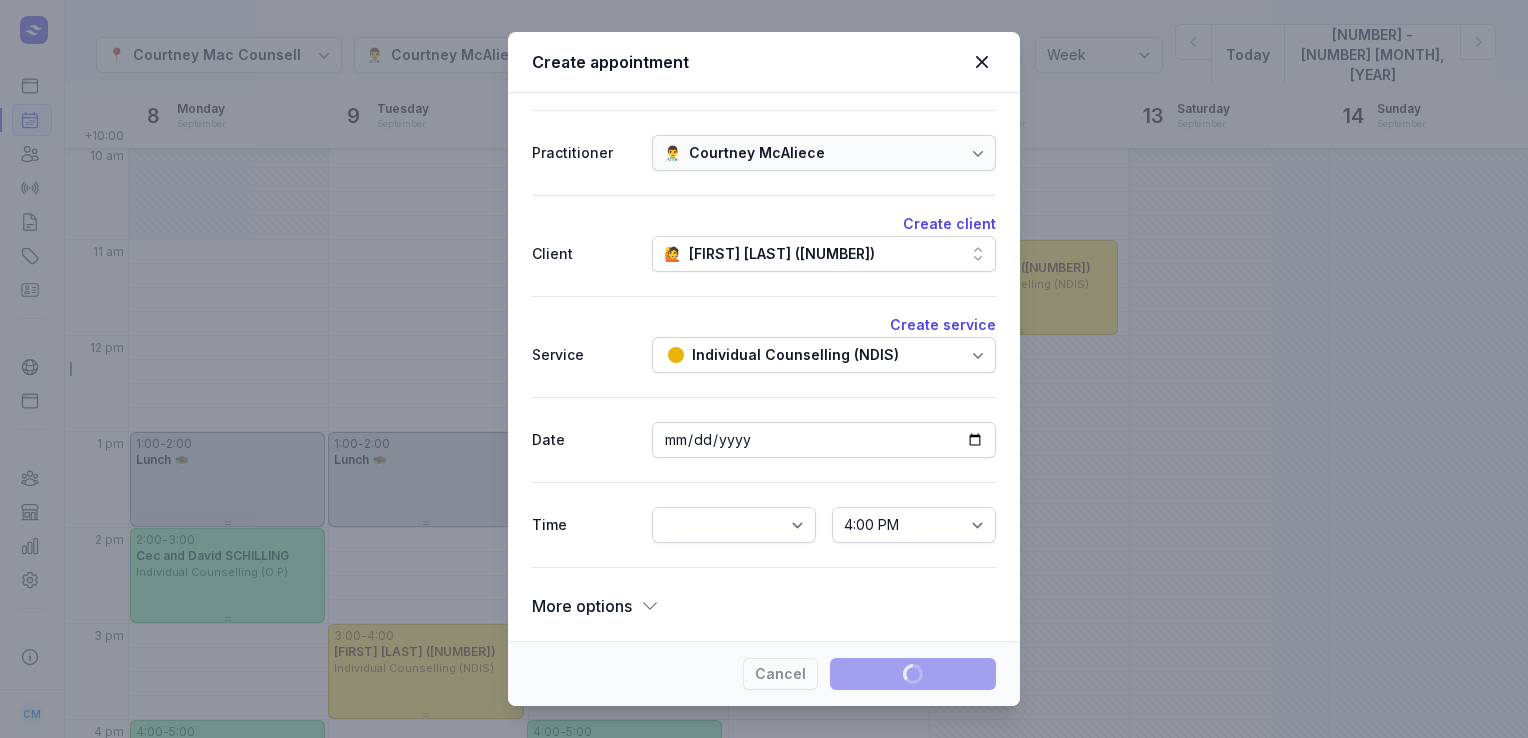 select 